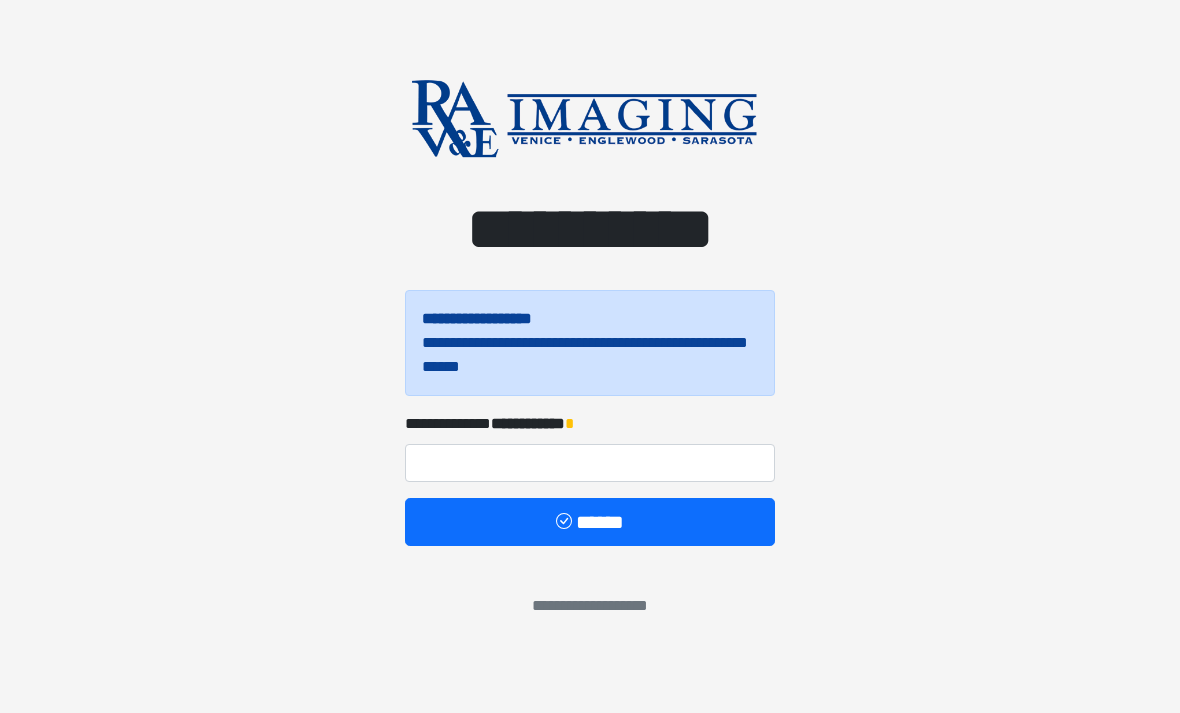 scroll, scrollTop: 0, scrollLeft: 0, axis: both 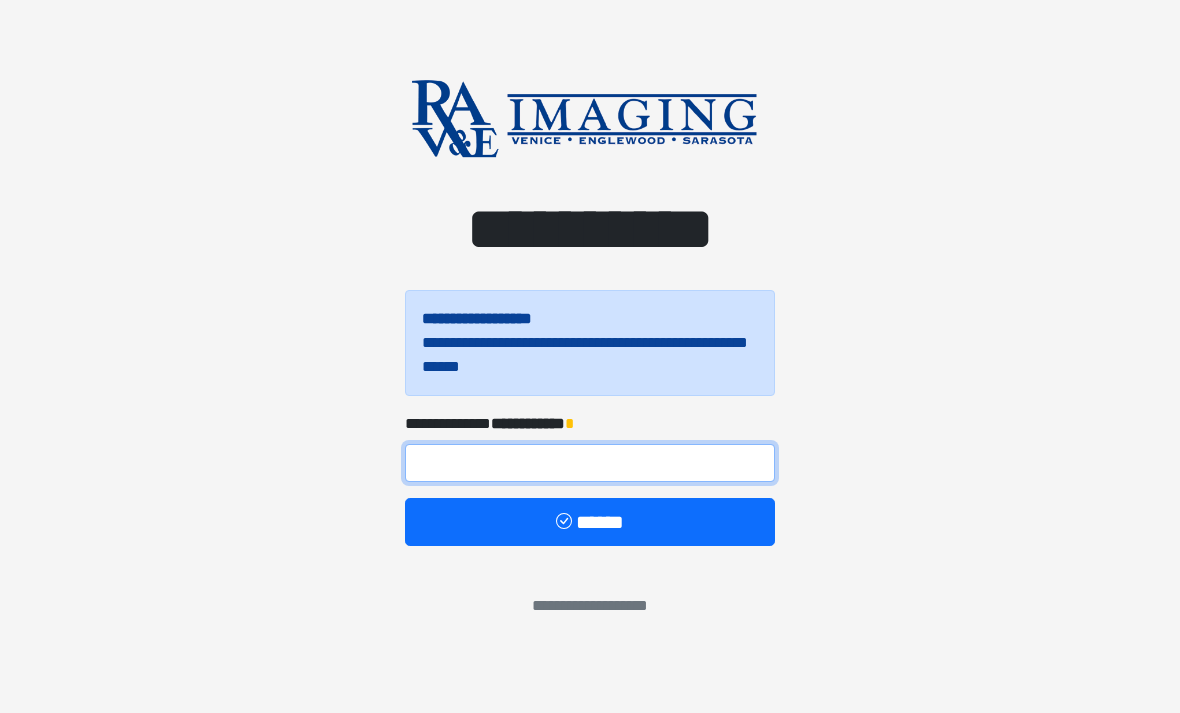 click at bounding box center (590, 463) 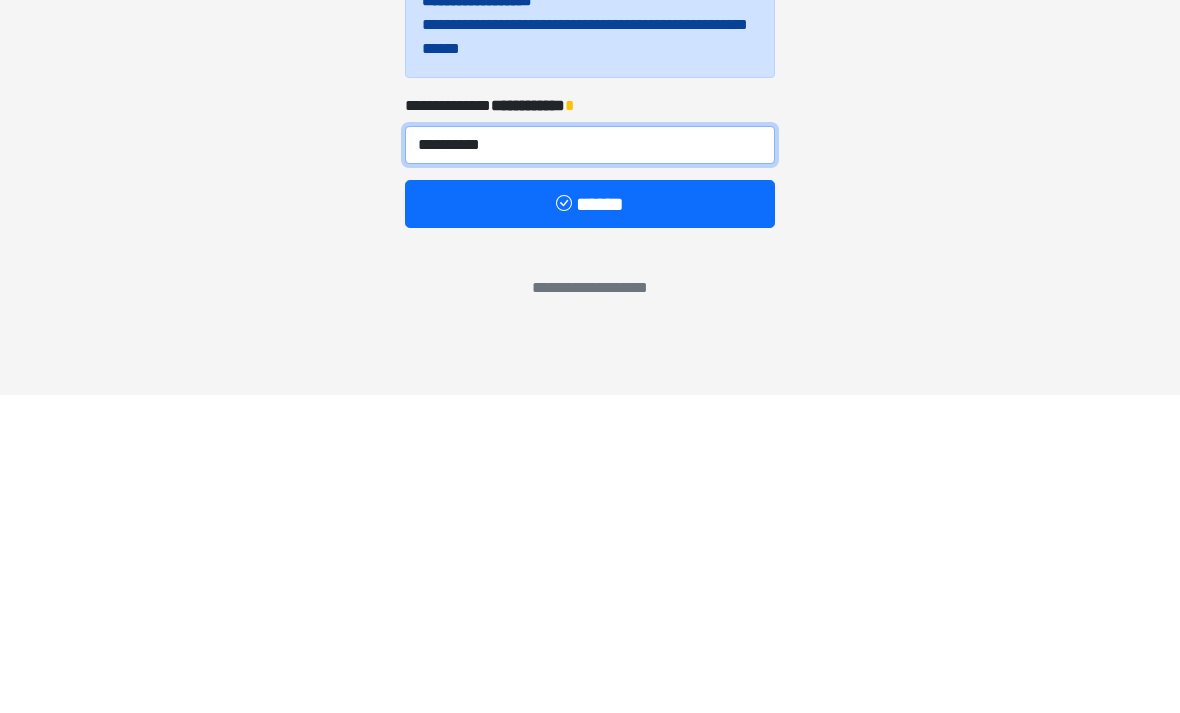 type on "**********" 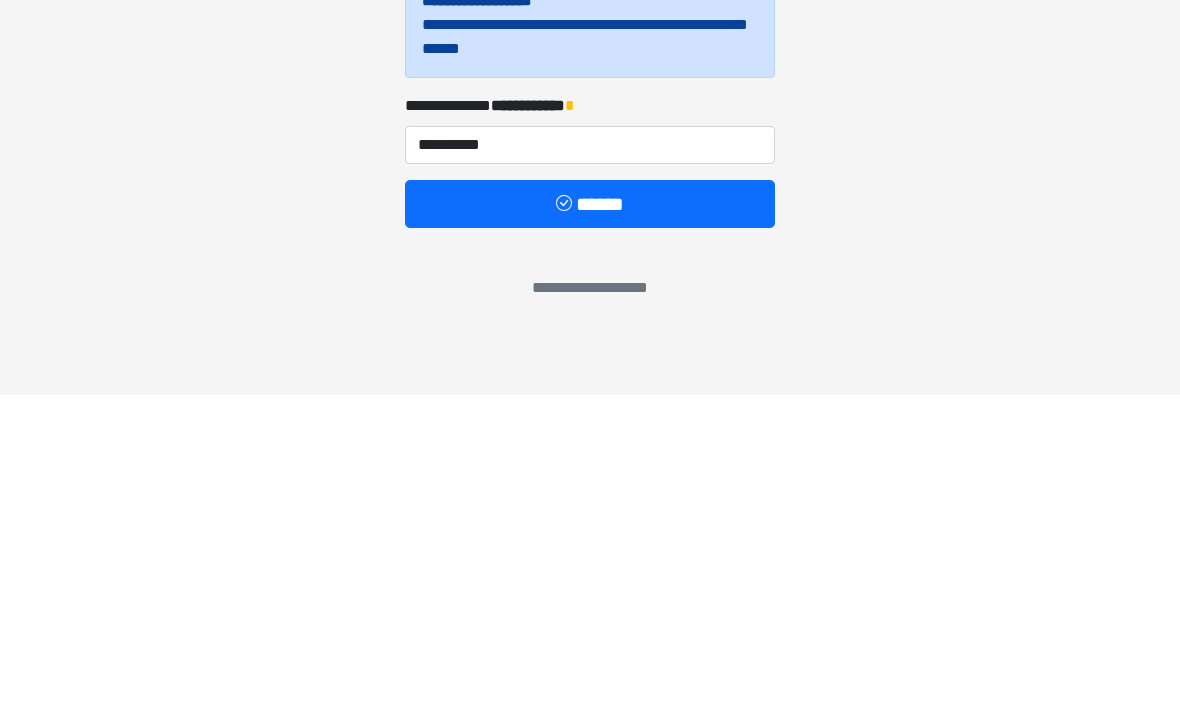 click on "******" at bounding box center [590, 522] 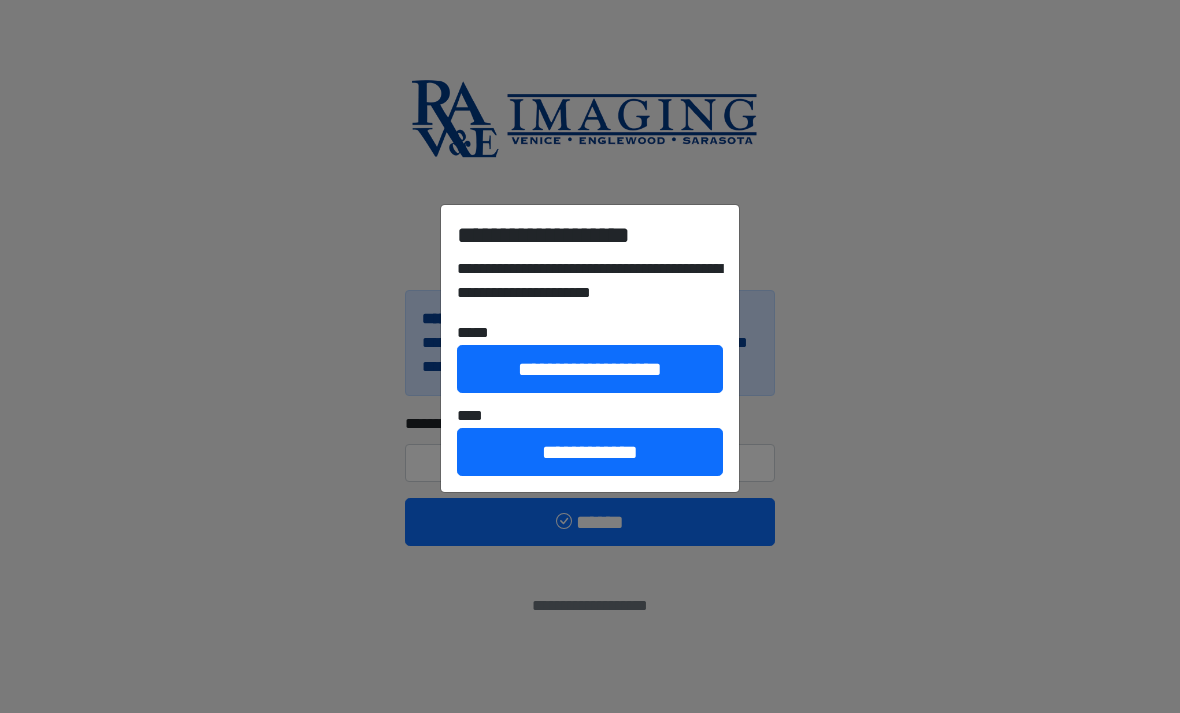 click on "**********" at bounding box center (590, 452) 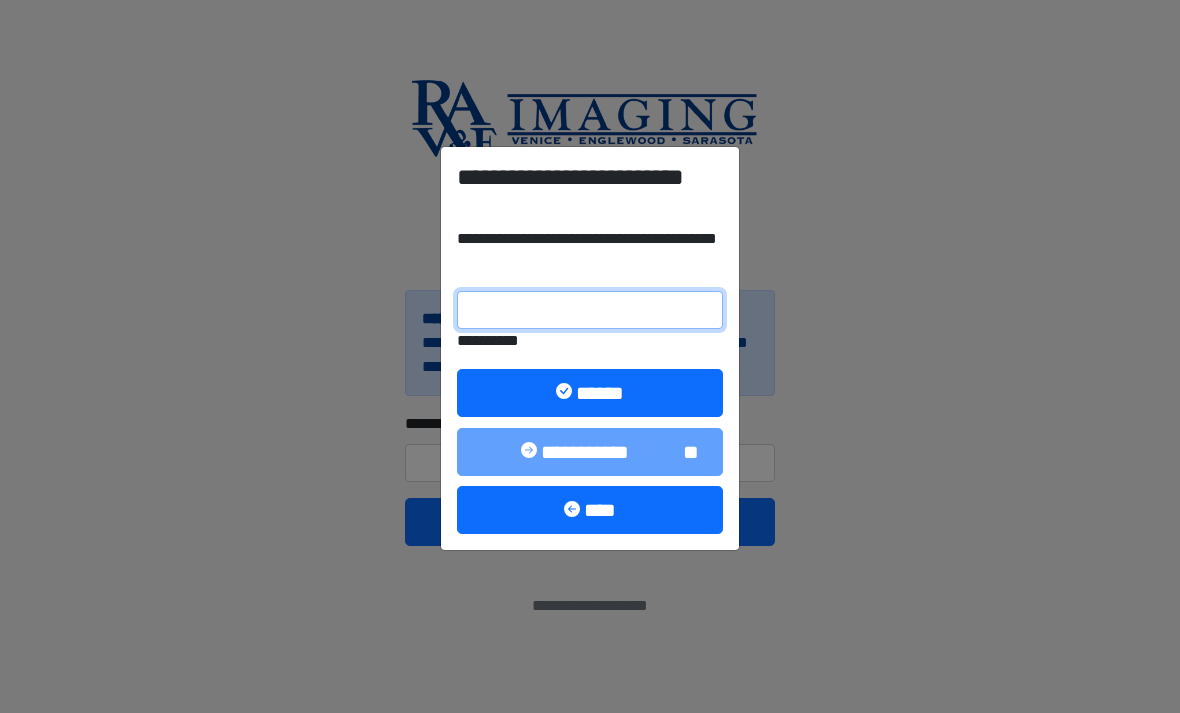click on "**********" at bounding box center [590, 310] 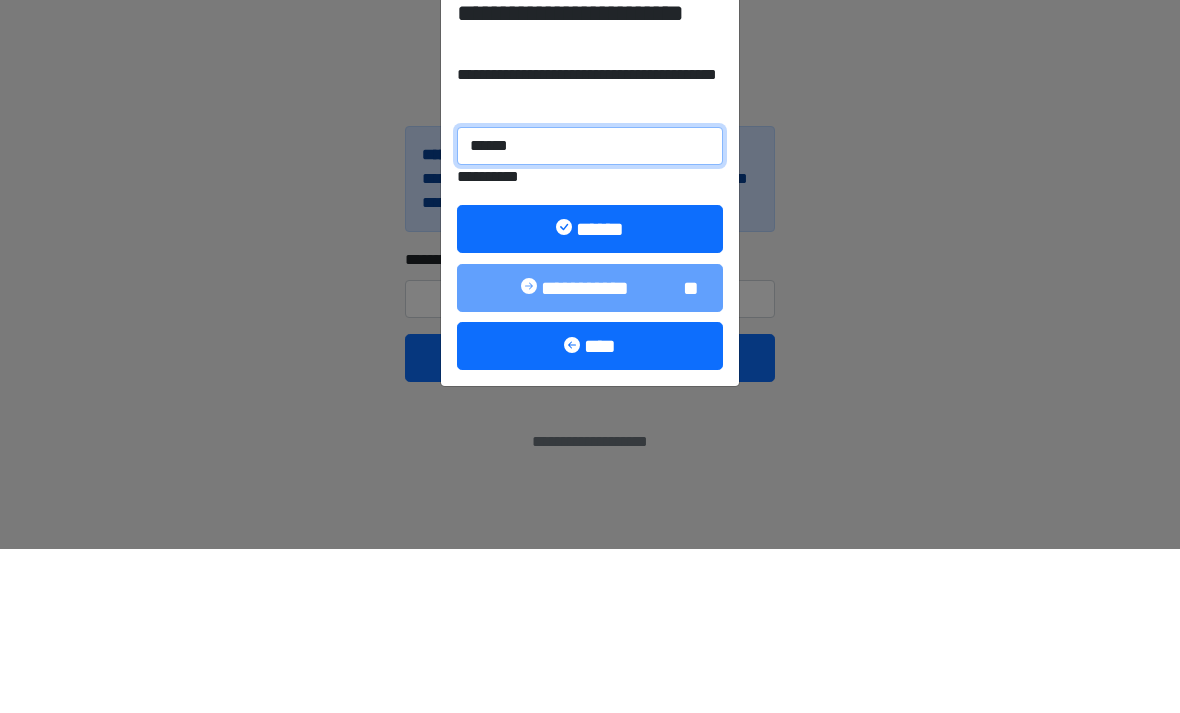 type on "******" 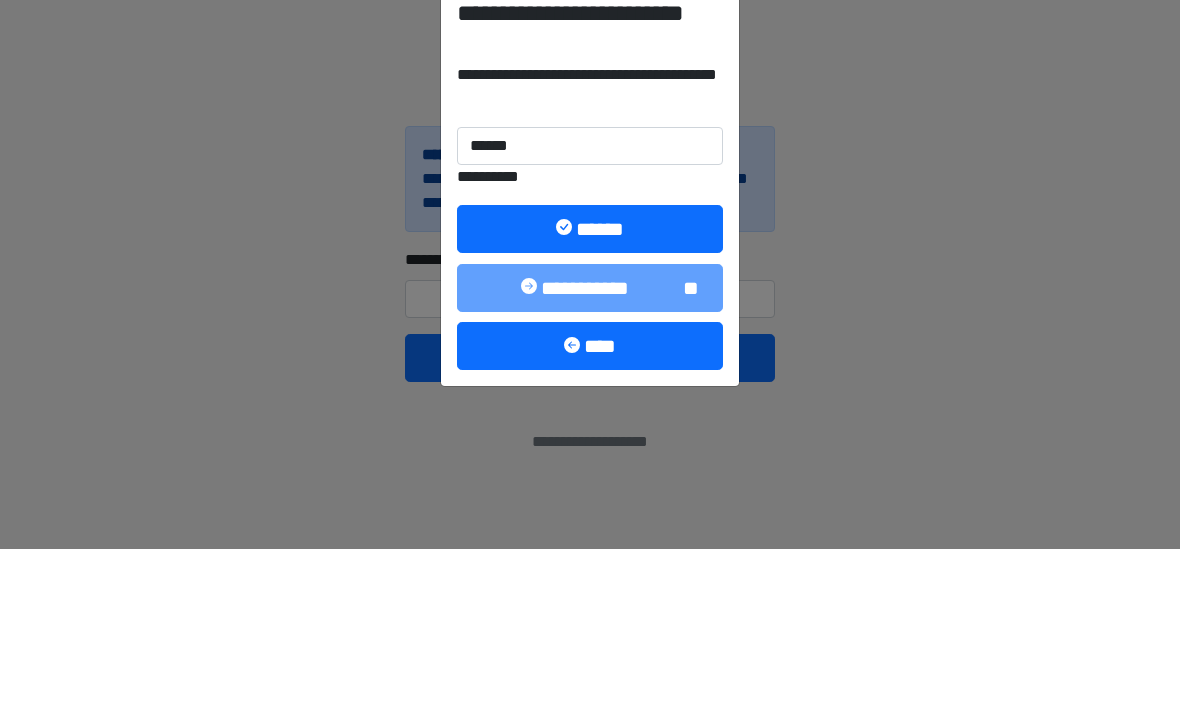 click on "******" at bounding box center [590, 393] 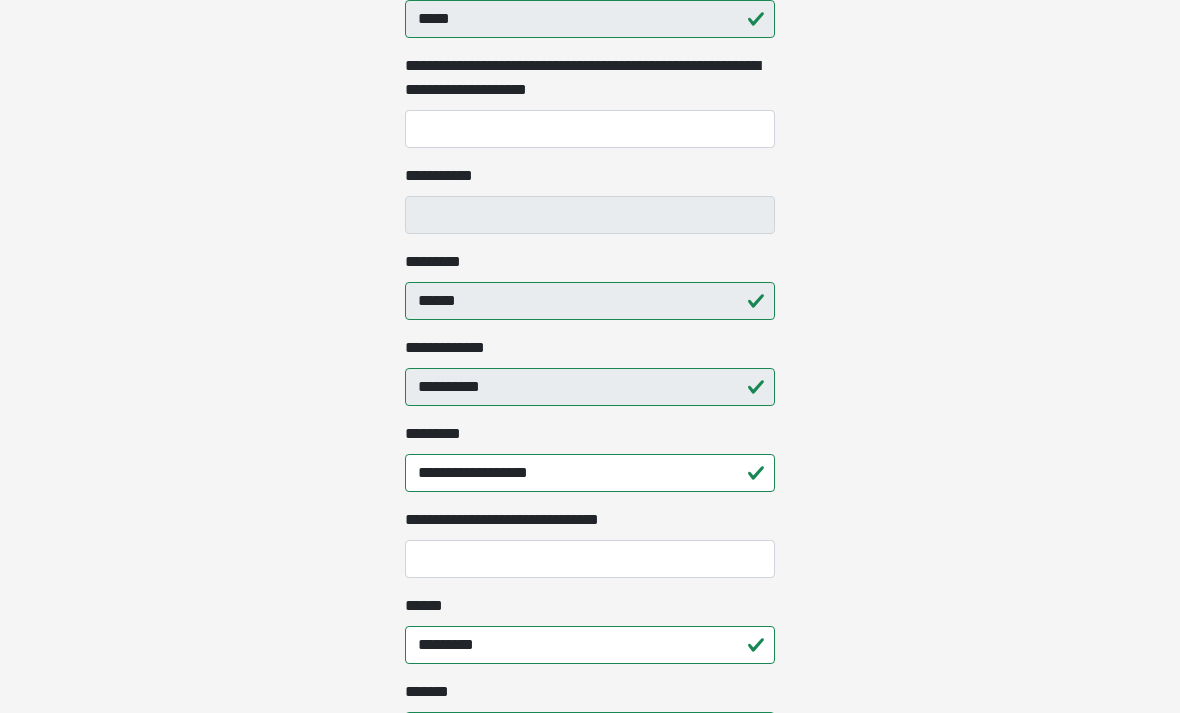 scroll, scrollTop: 518, scrollLeft: 0, axis: vertical 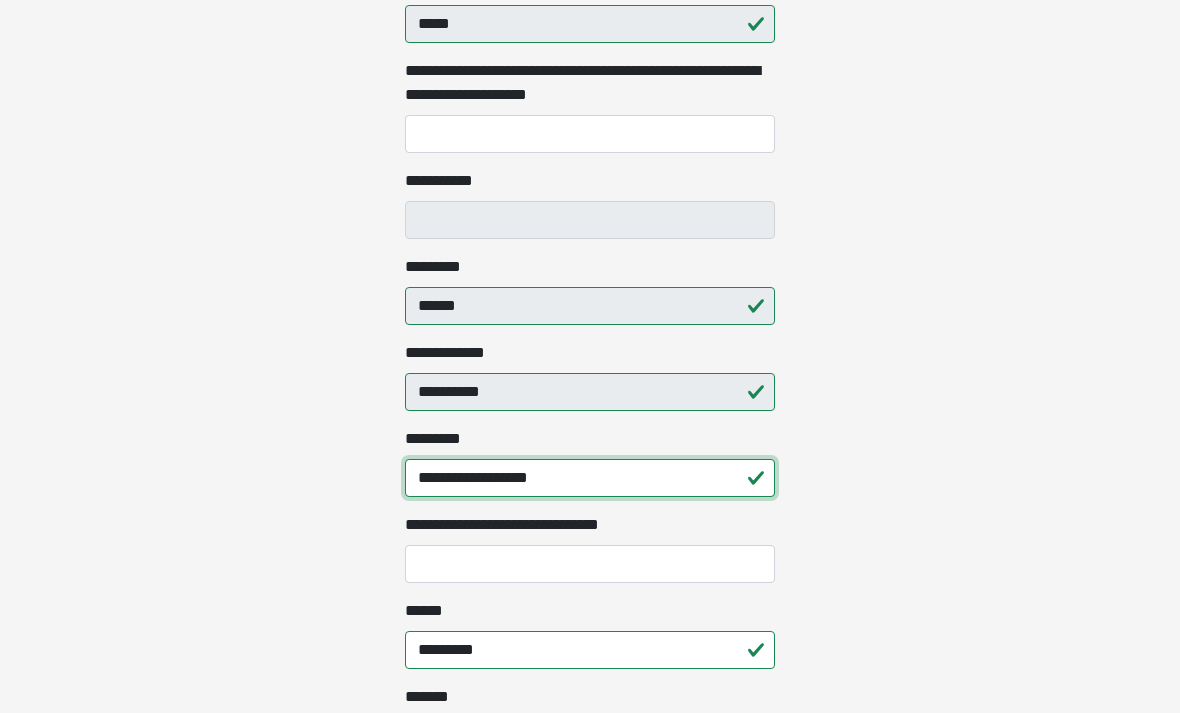 click on "**********" at bounding box center [590, 478] 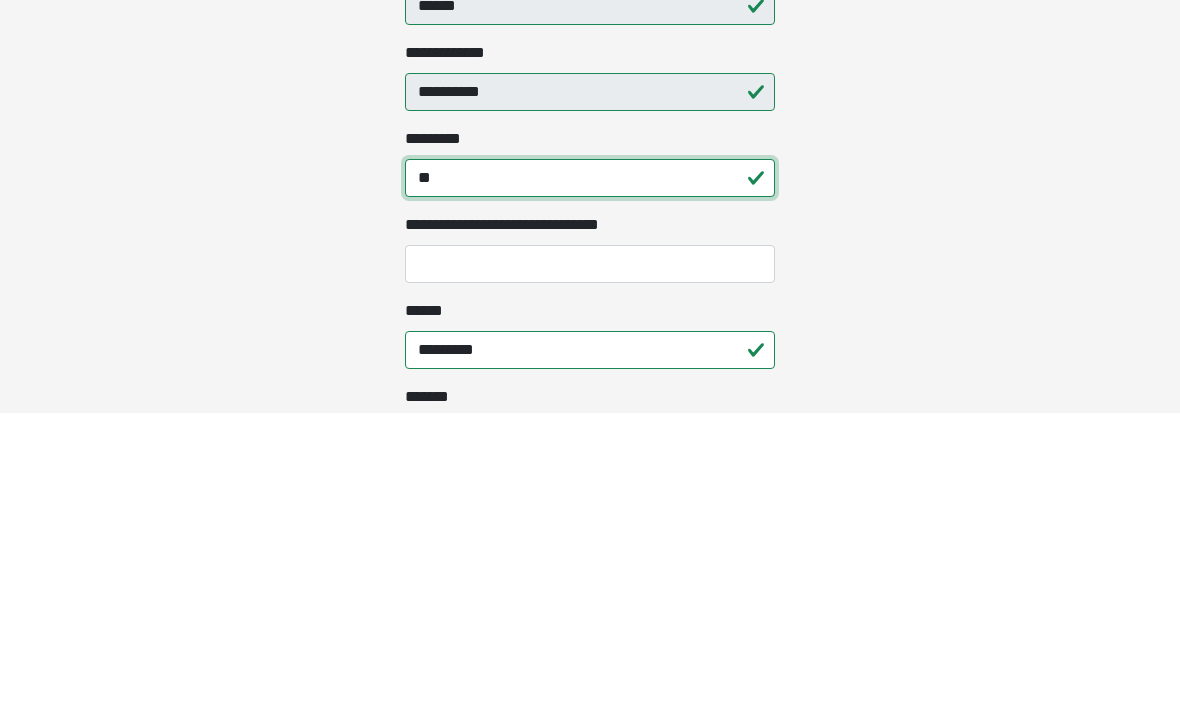 type on "*" 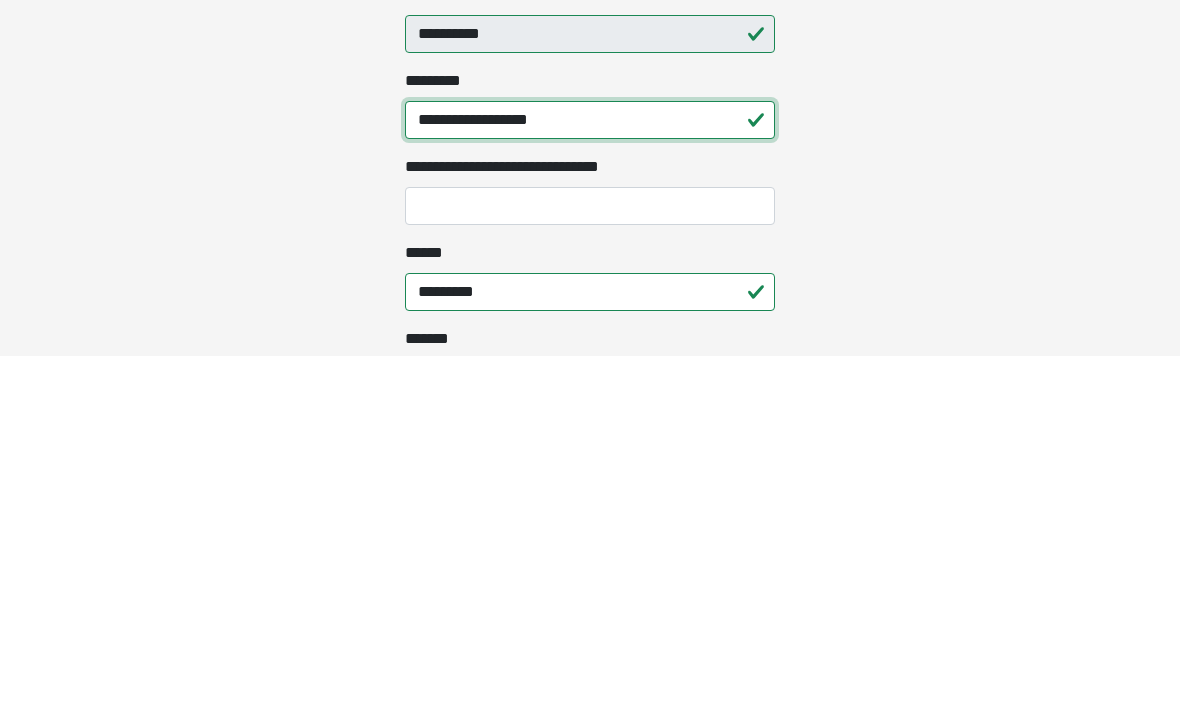 type on "**********" 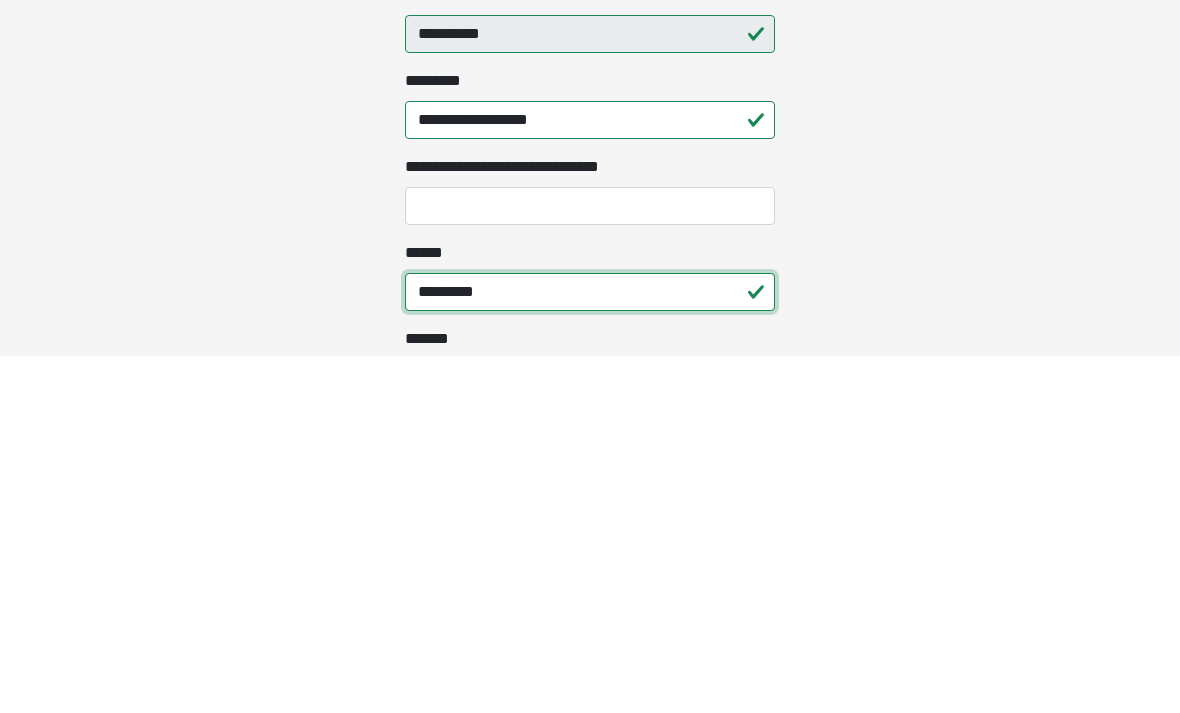 click on "*********" at bounding box center (590, 650) 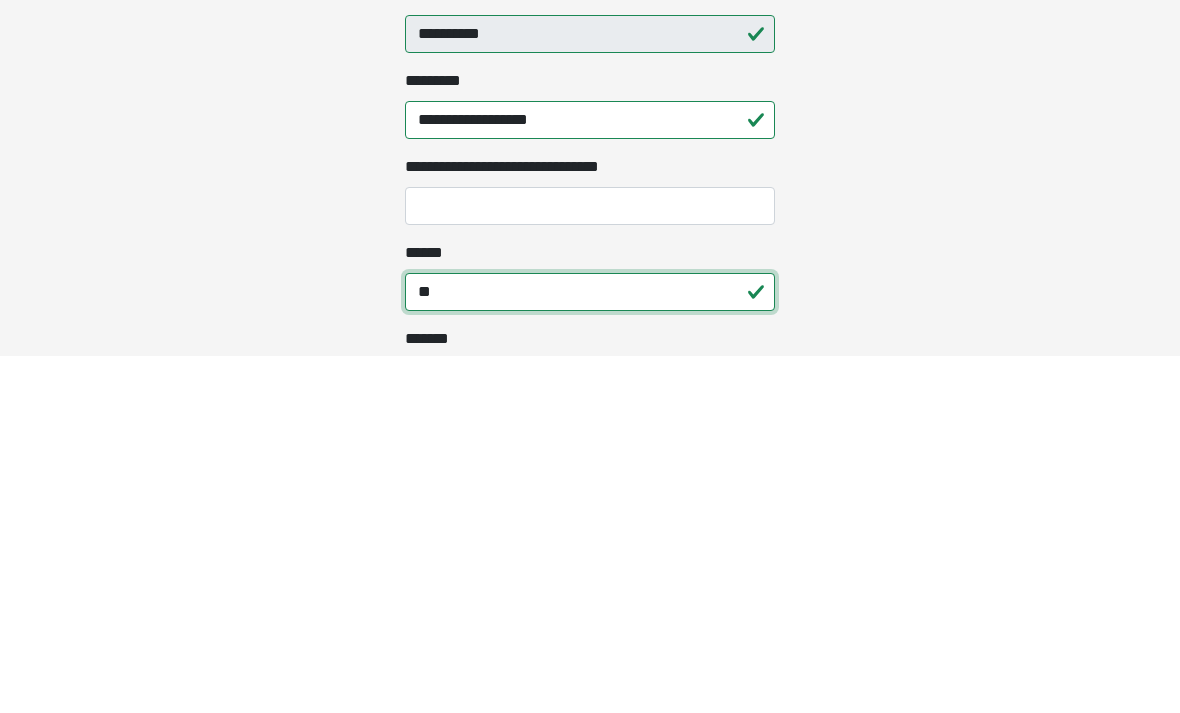 type on "*" 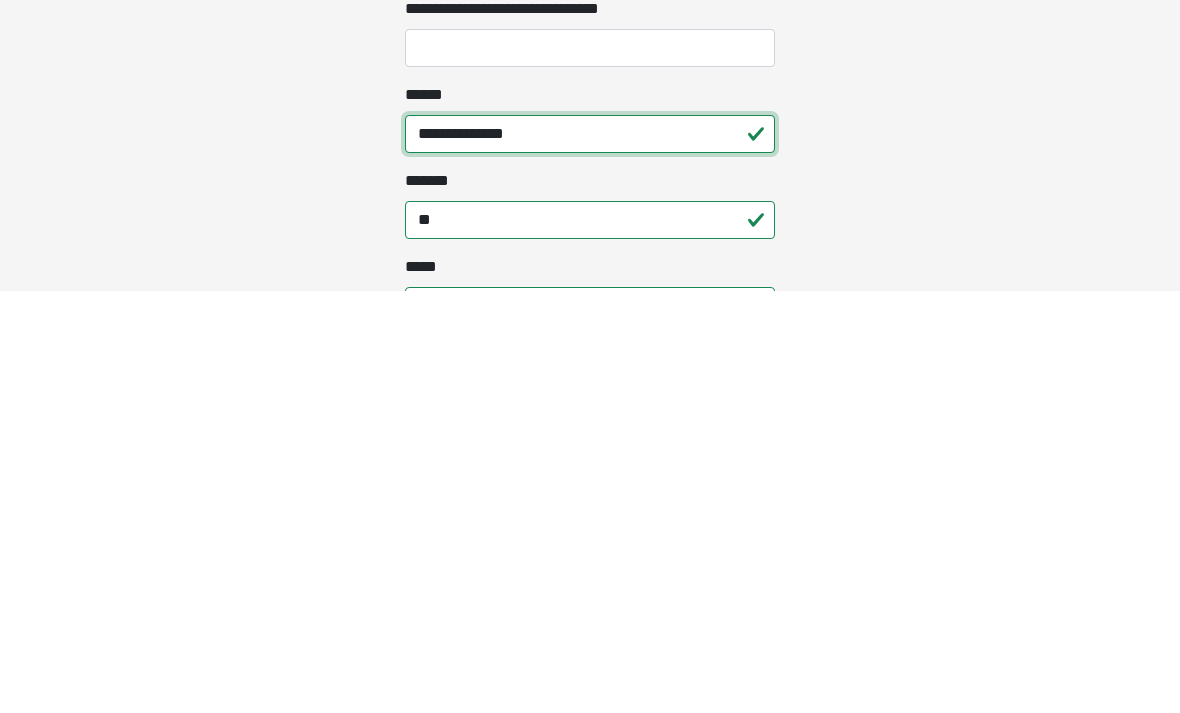 scroll, scrollTop: 619, scrollLeft: 0, axis: vertical 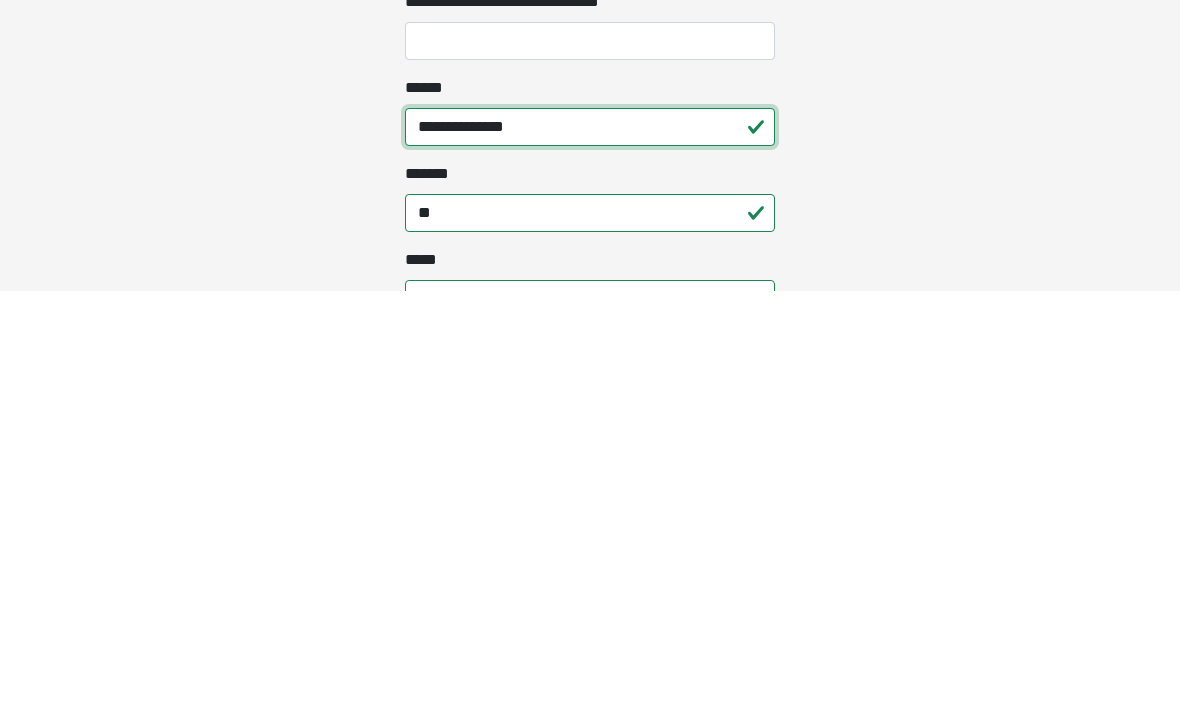 type on "**********" 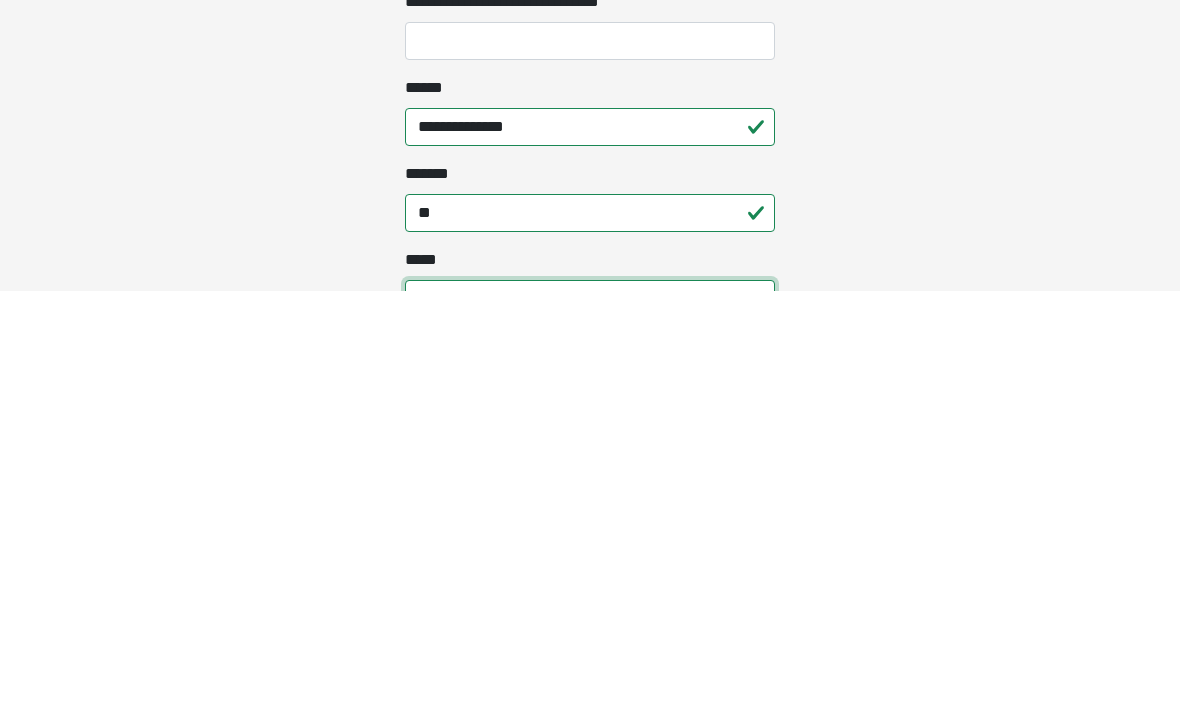 click on "*****" at bounding box center [590, 721] 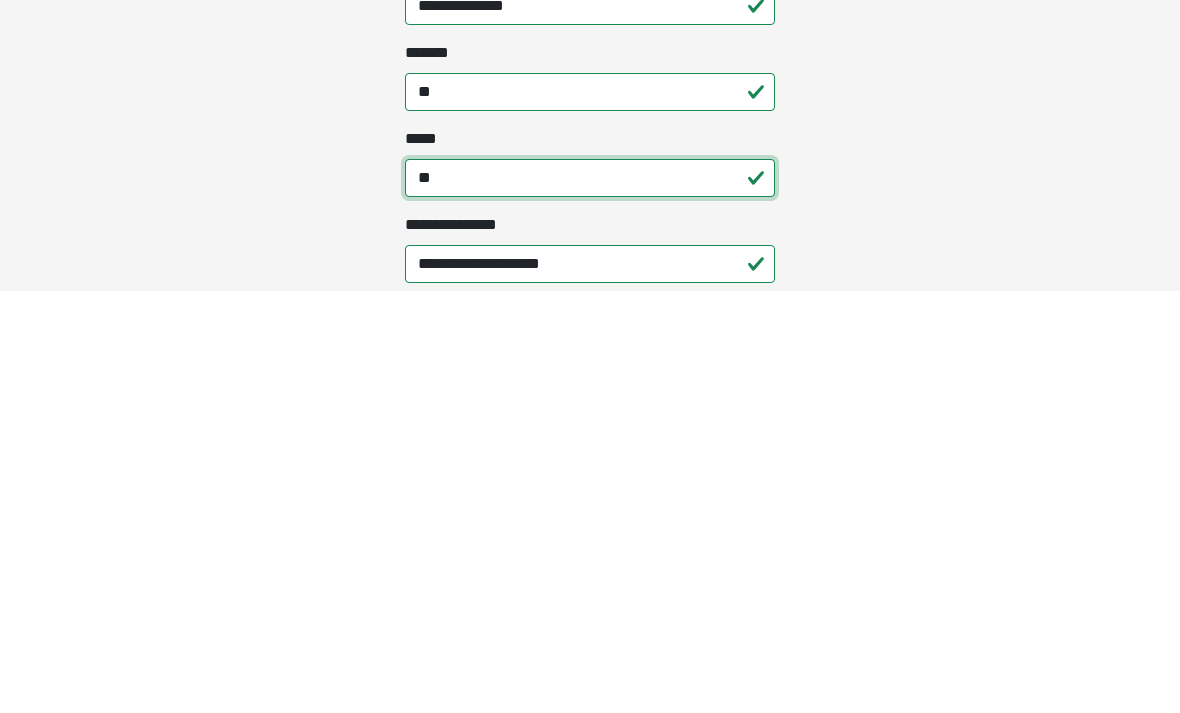 type on "*" 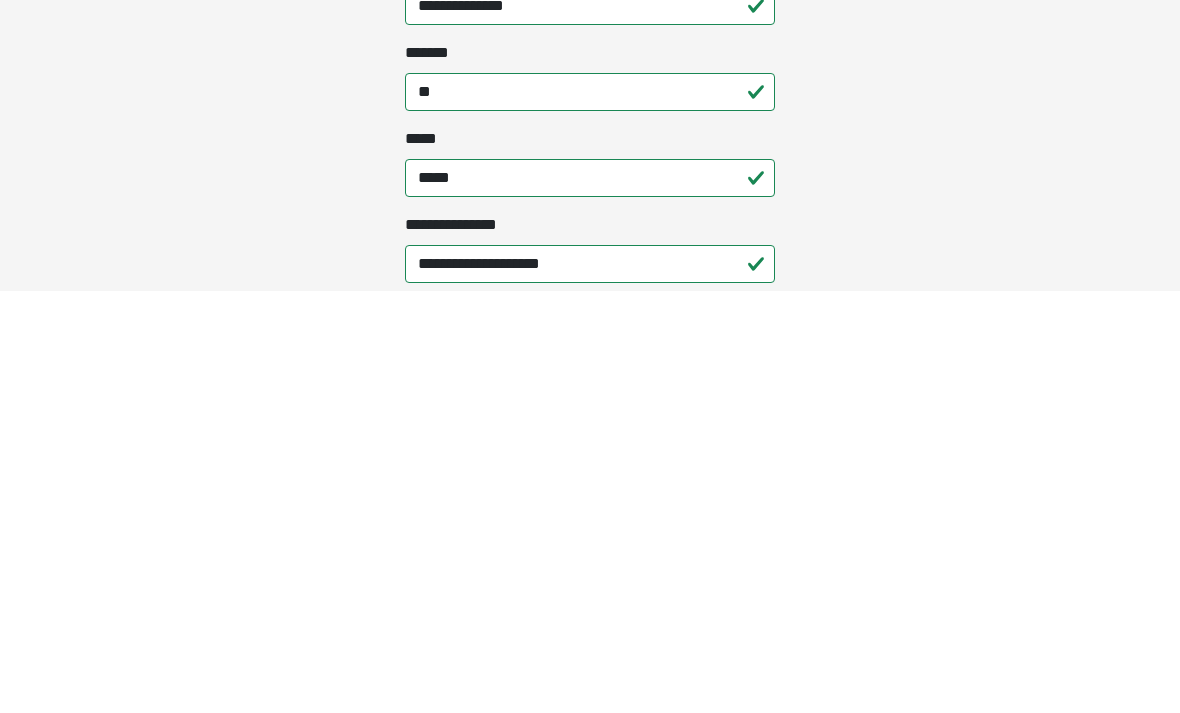 scroll, scrollTop: 1162, scrollLeft: 0, axis: vertical 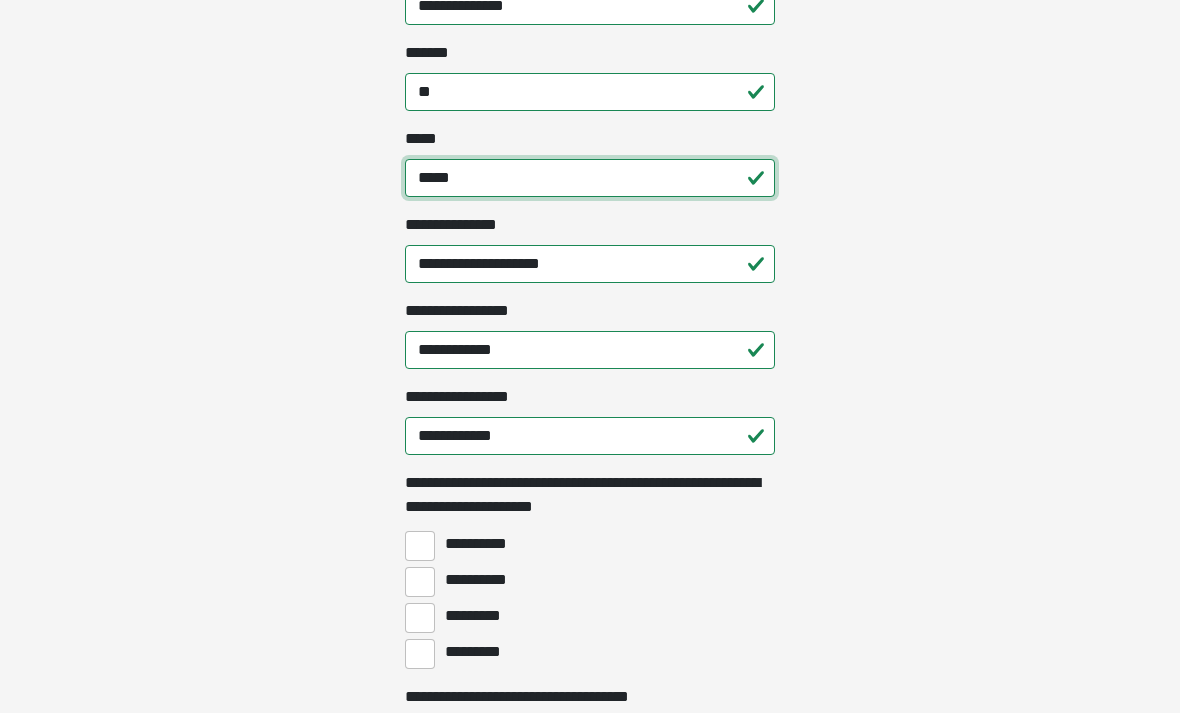 type on "*****" 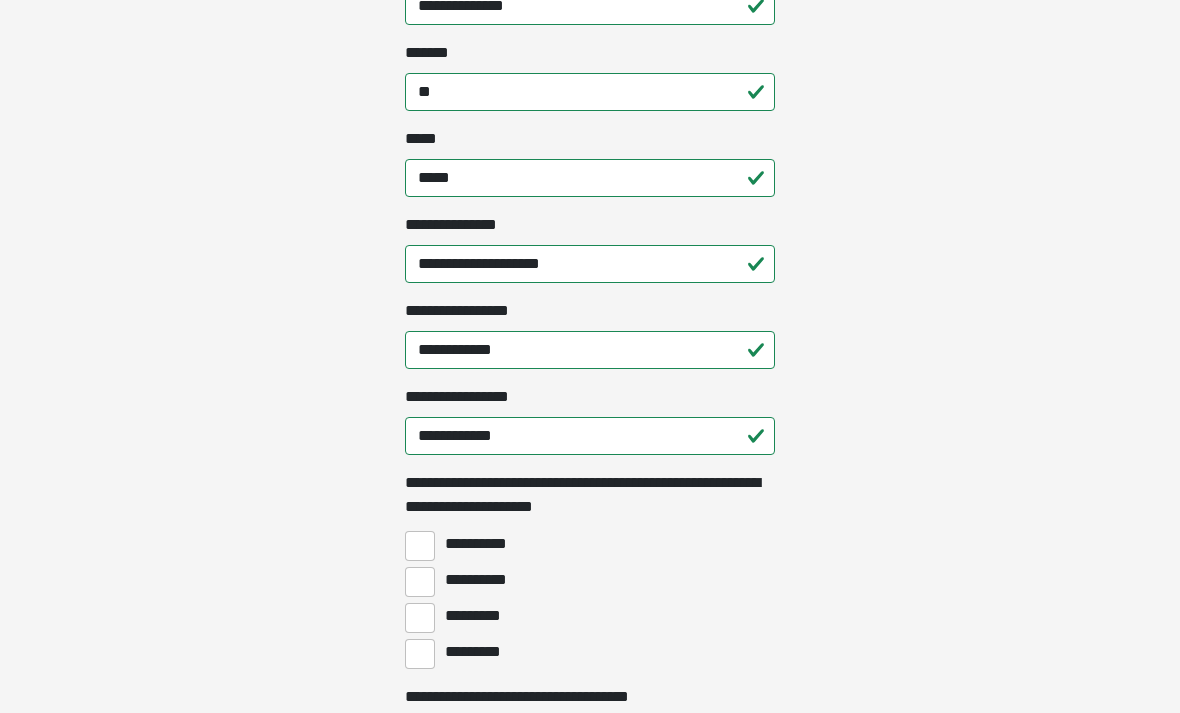 click on "**********" at bounding box center (590, 101) 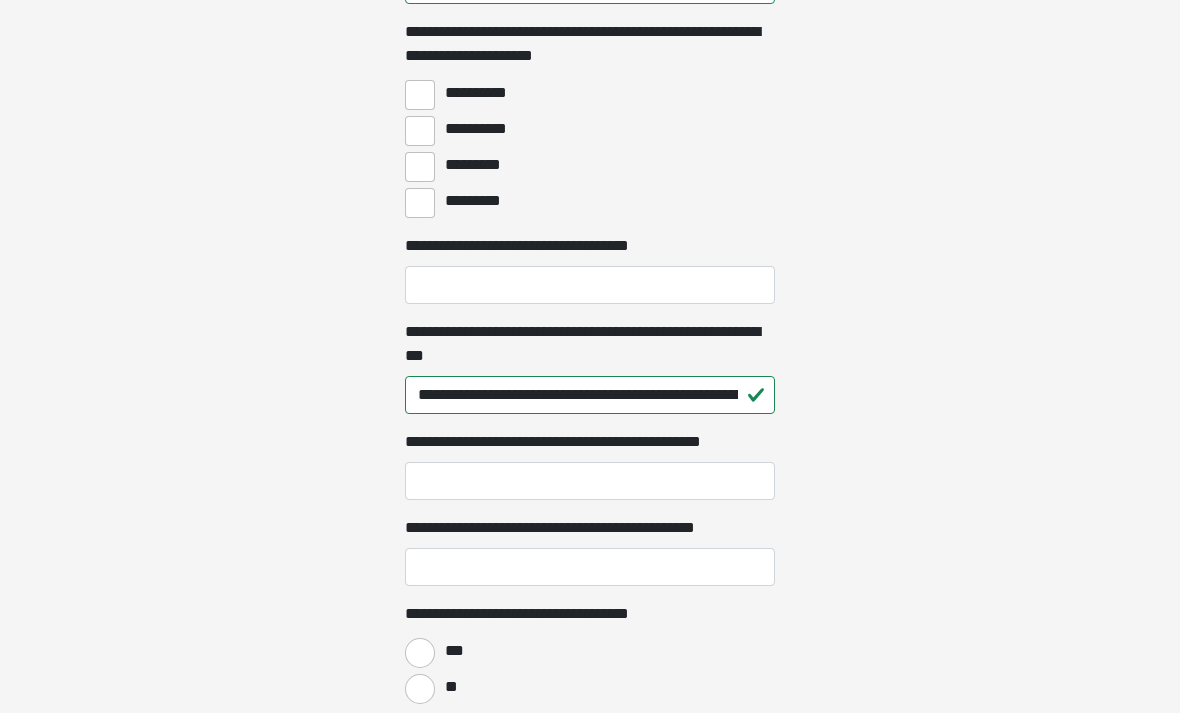 scroll, scrollTop: 1610, scrollLeft: 0, axis: vertical 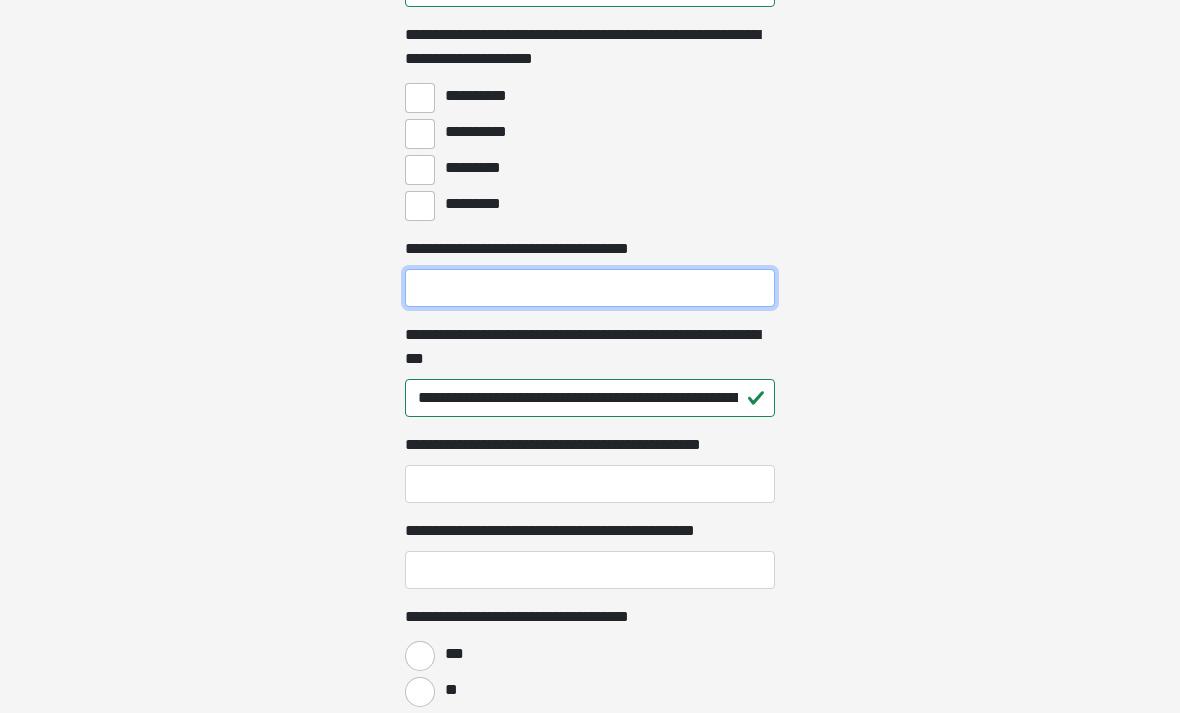 click on "**********" at bounding box center [590, 288] 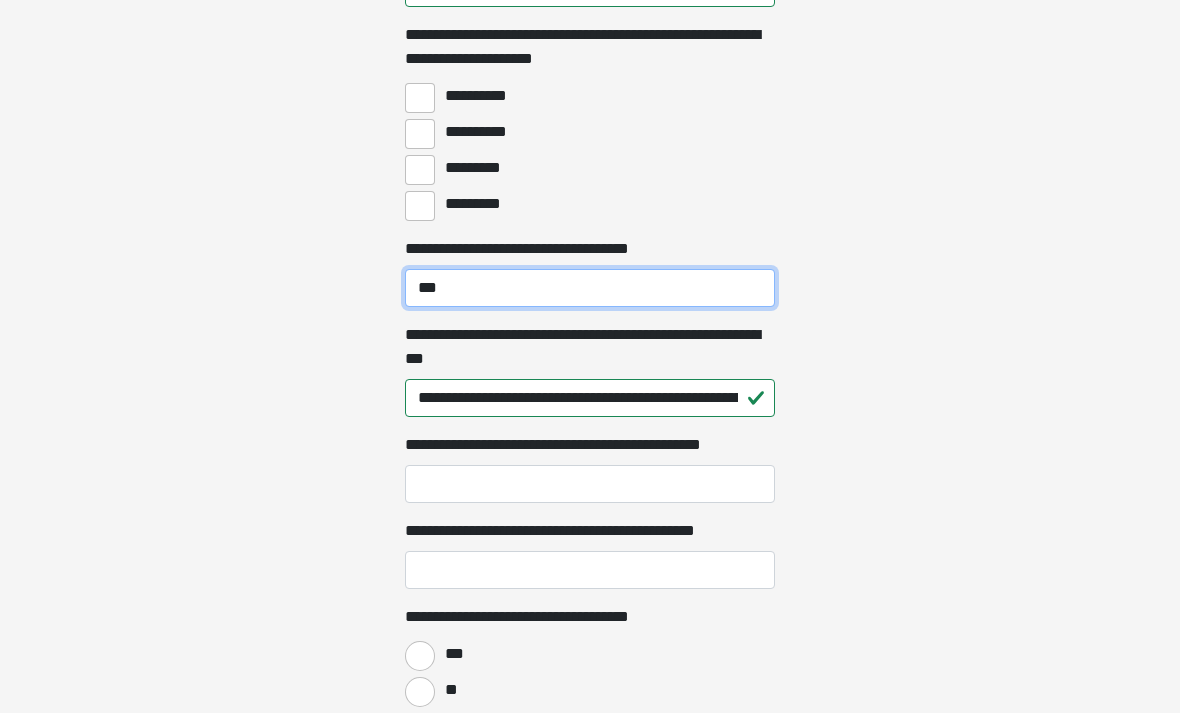 type on "*" 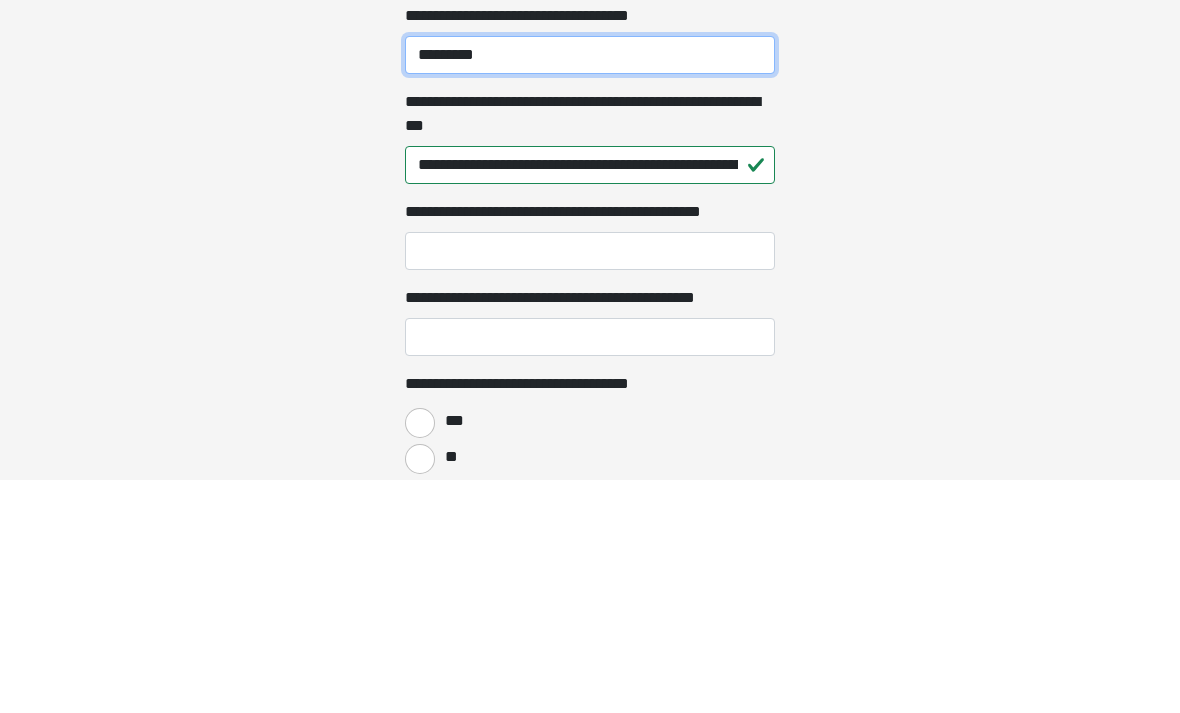 type on "********" 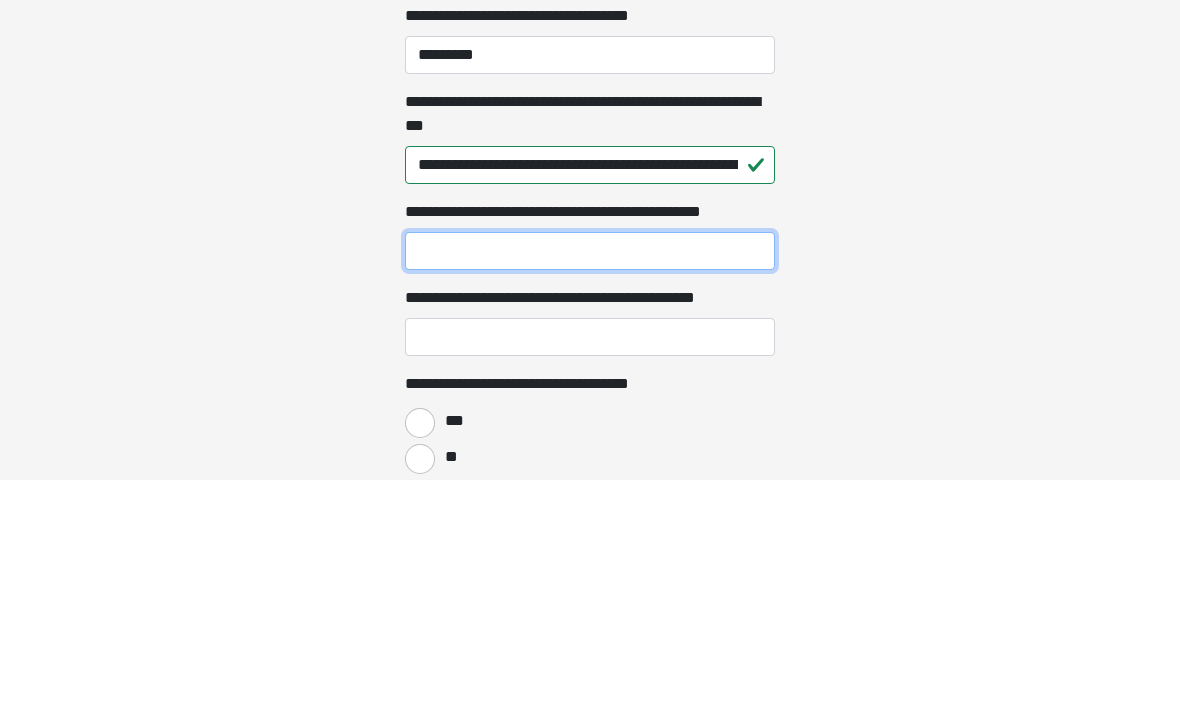 click on "**********" at bounding box center (590, 484) 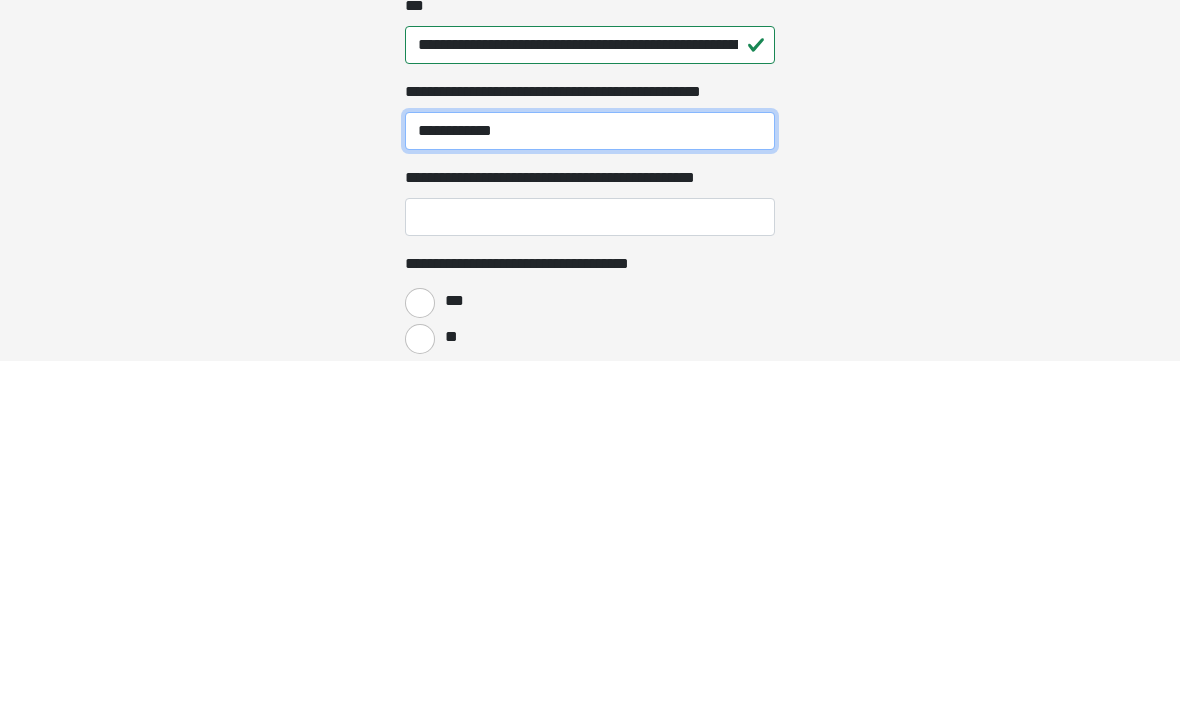 type on "**********" 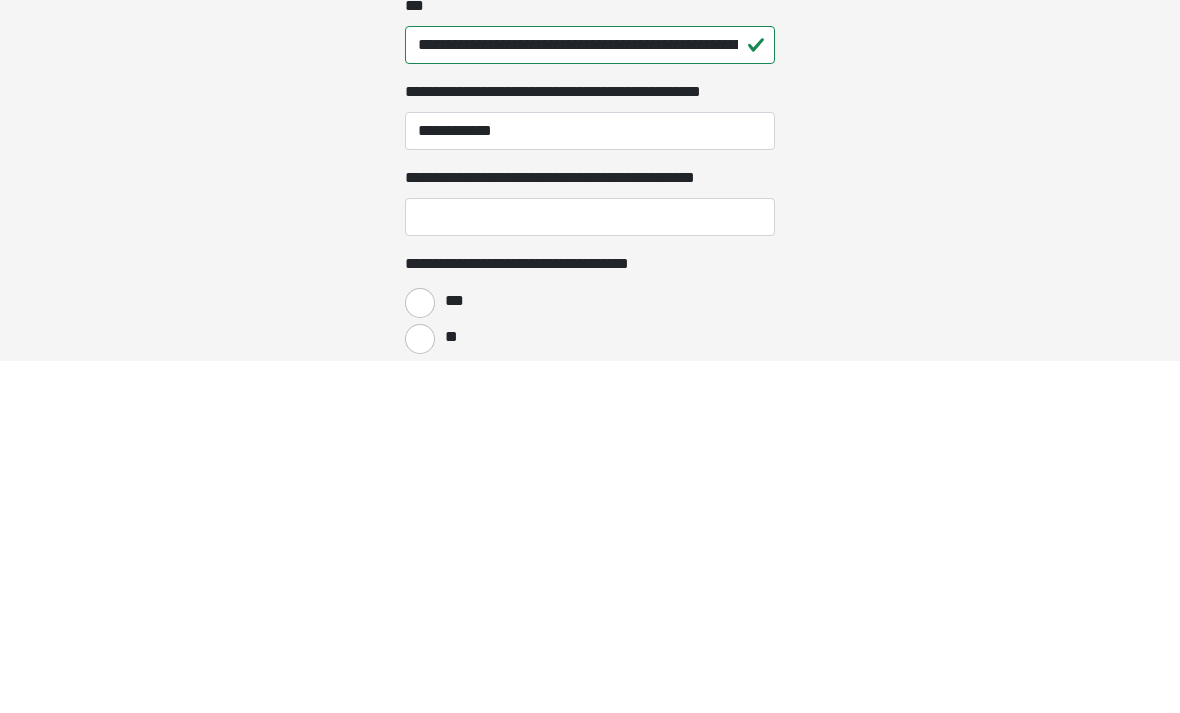 click on "***" at bounding box center [420, 656] 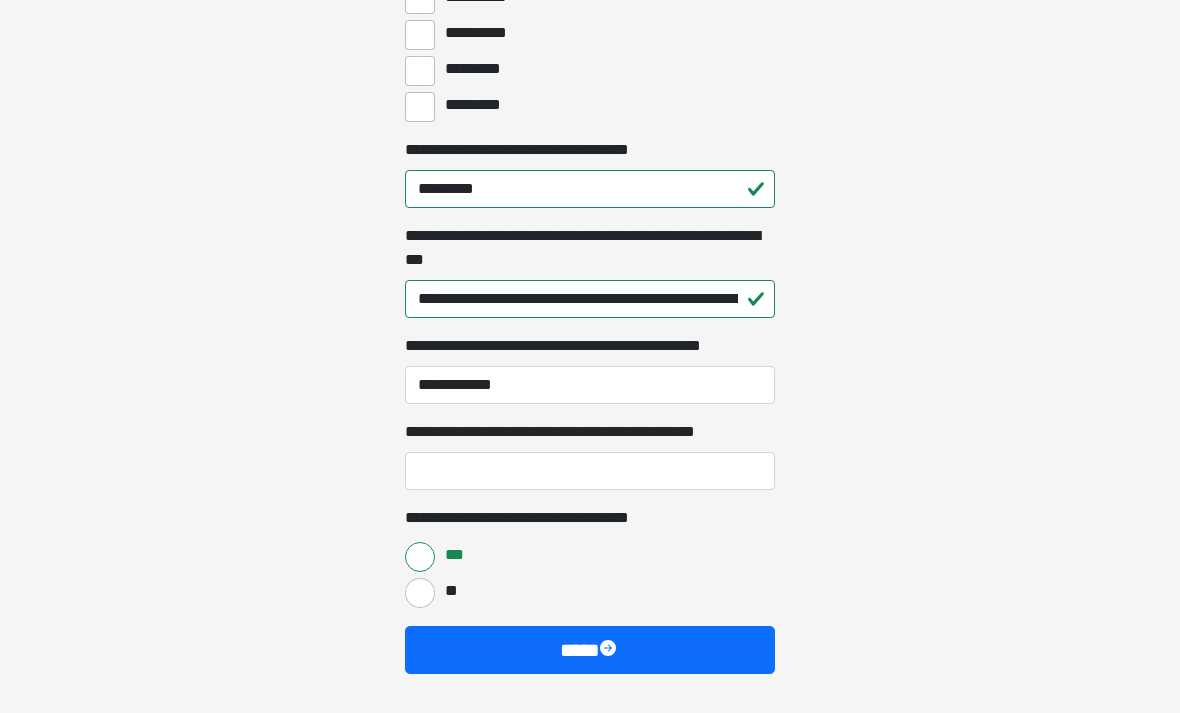 click on "****" at bounding box center (590, 650) 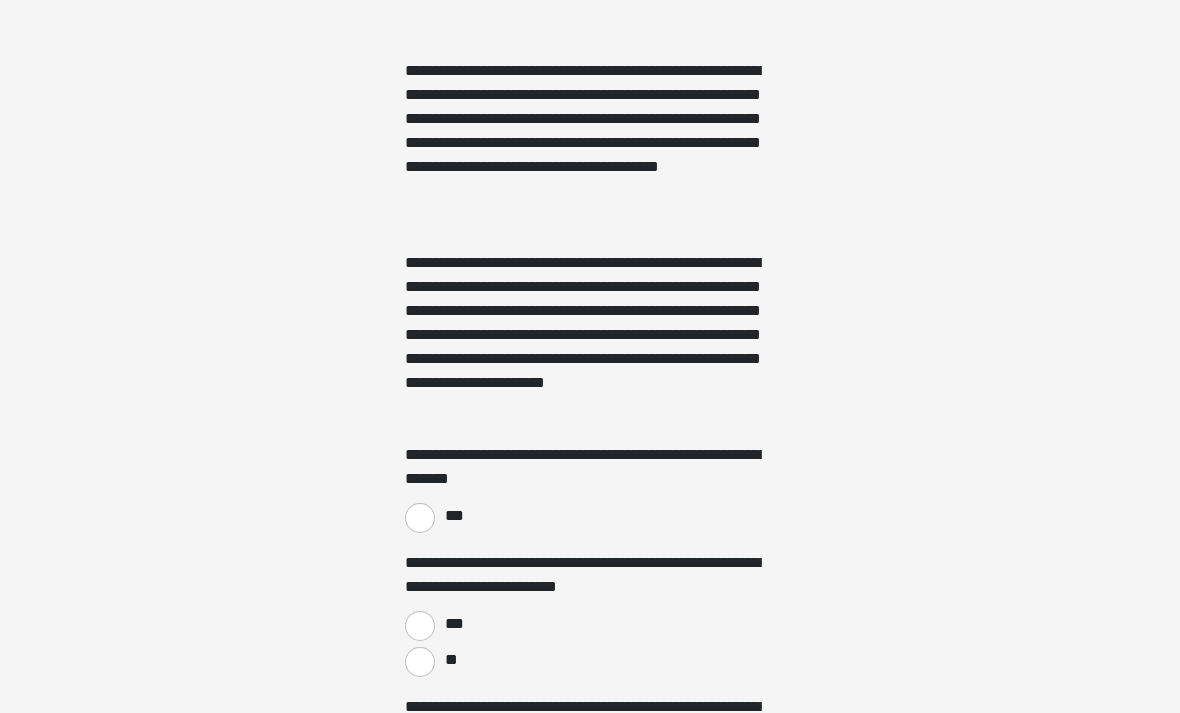 scroll, scrollTop: 1080, scrollLeft: 0, axis: vertical 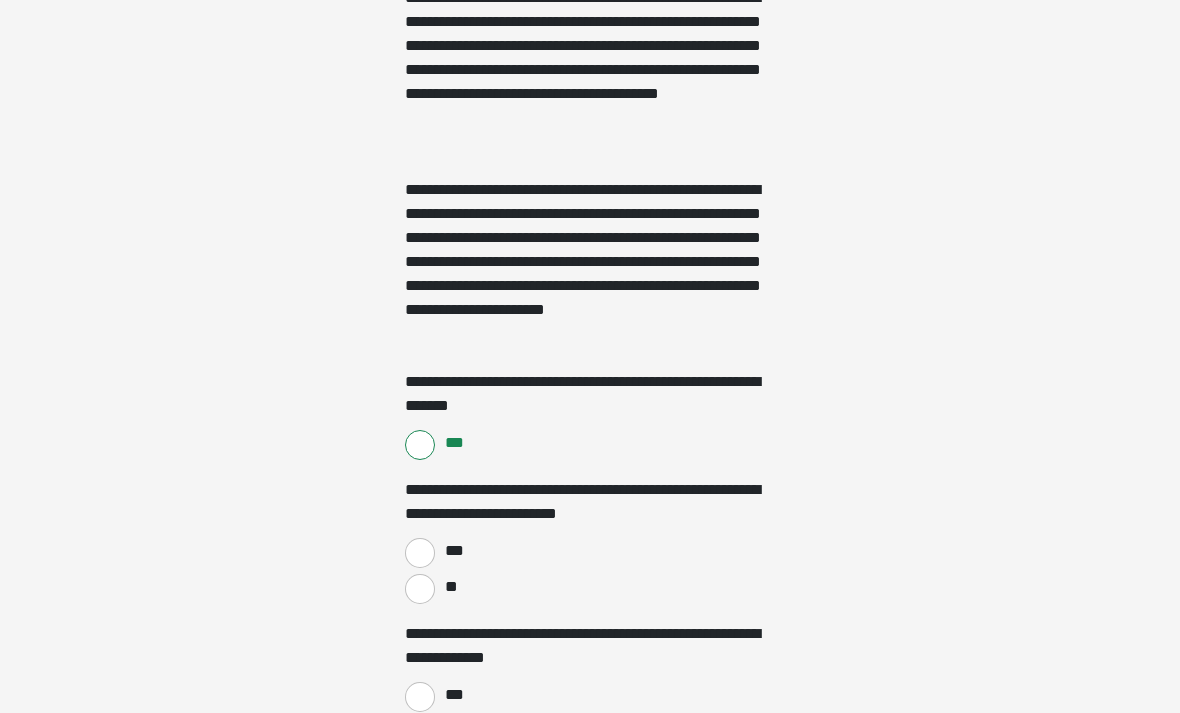 click on "***" at bounding box center [454, 551] 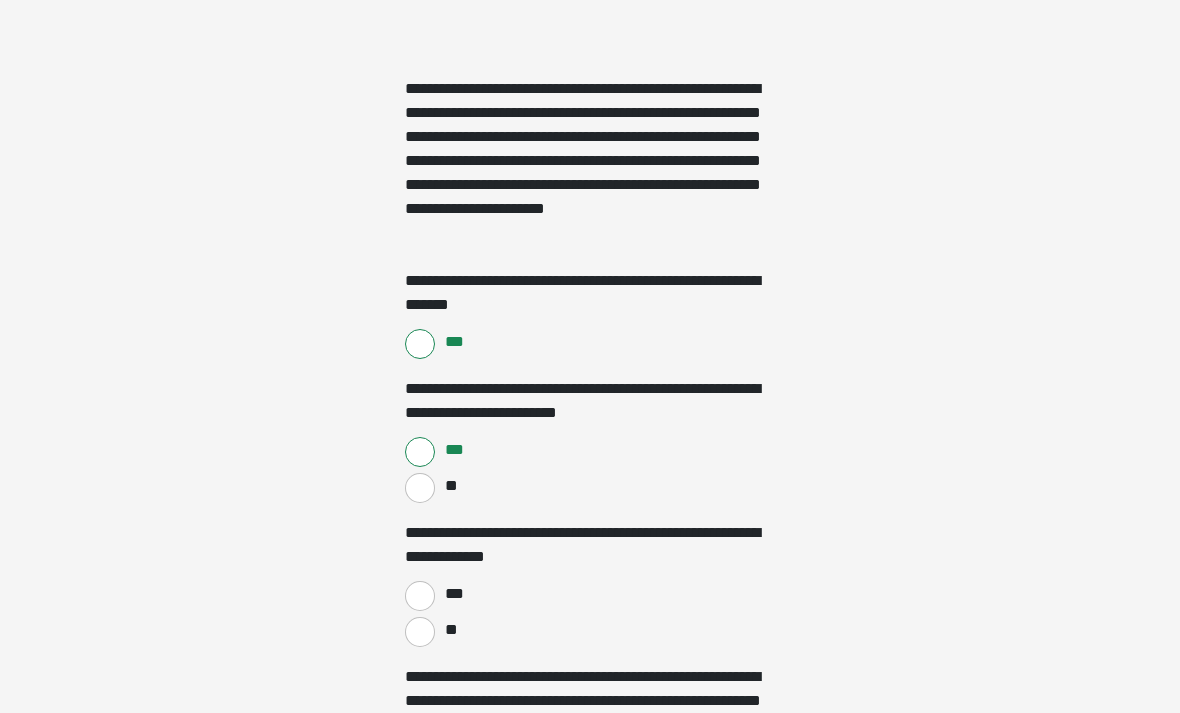 scroll, scrollTop: 1254, scrollLeft: 0, axis: vertical 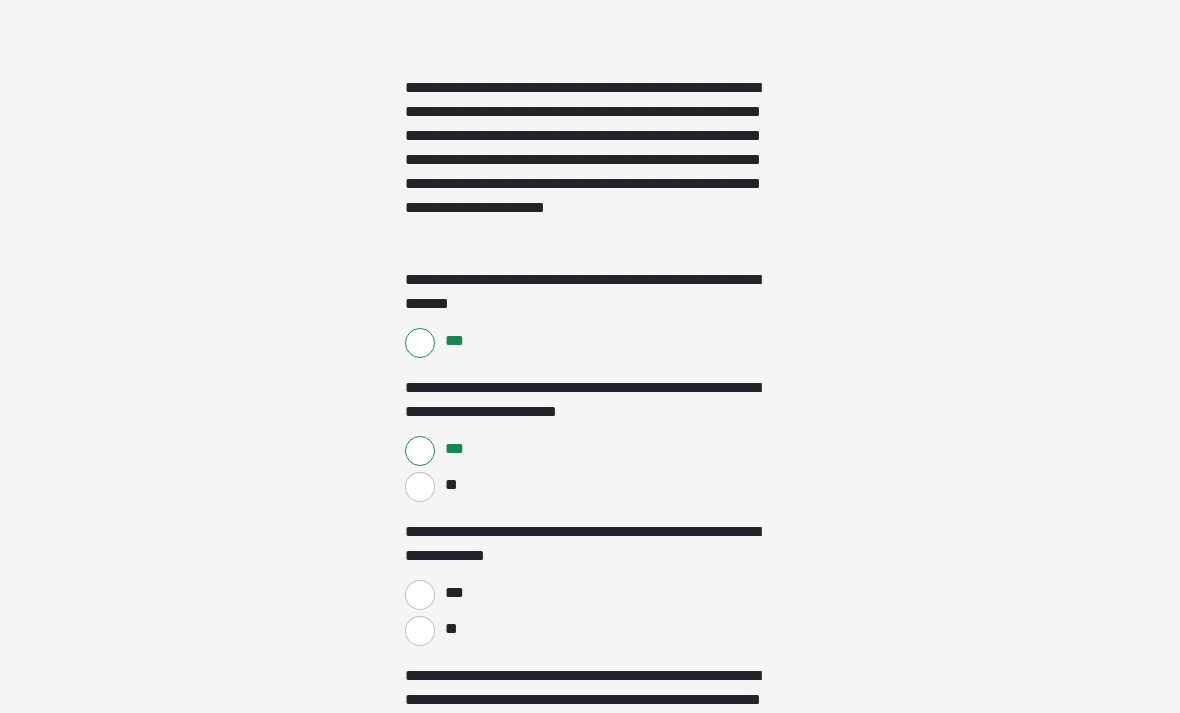 click on "**********" at bounding box center [590, -75] 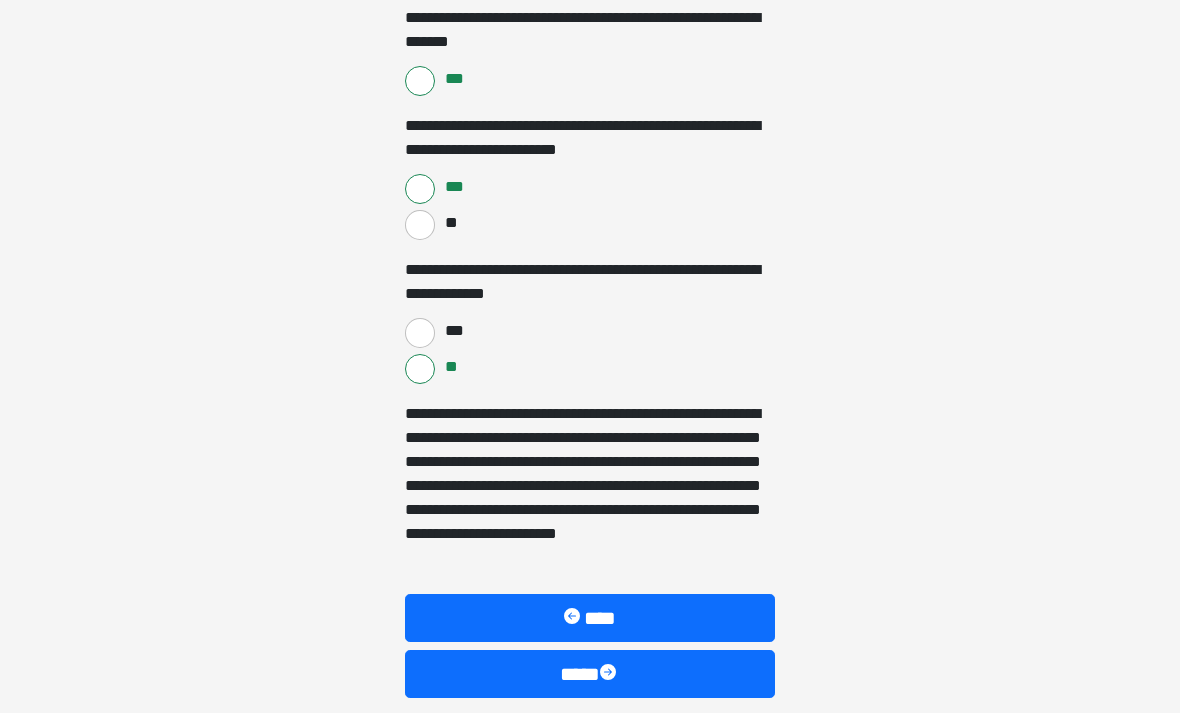 scroll, scrollTop: 1517, scrollLeft: 0, axis: vertical 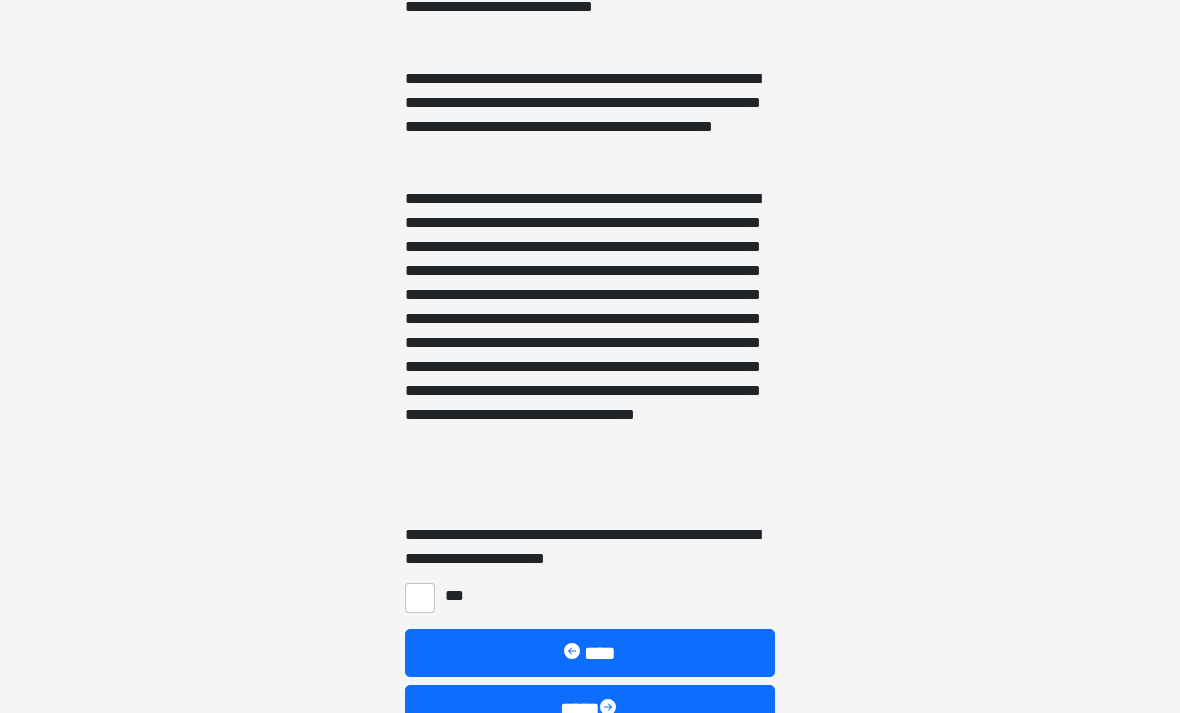 click on "***" at bounding box center [420, 598] 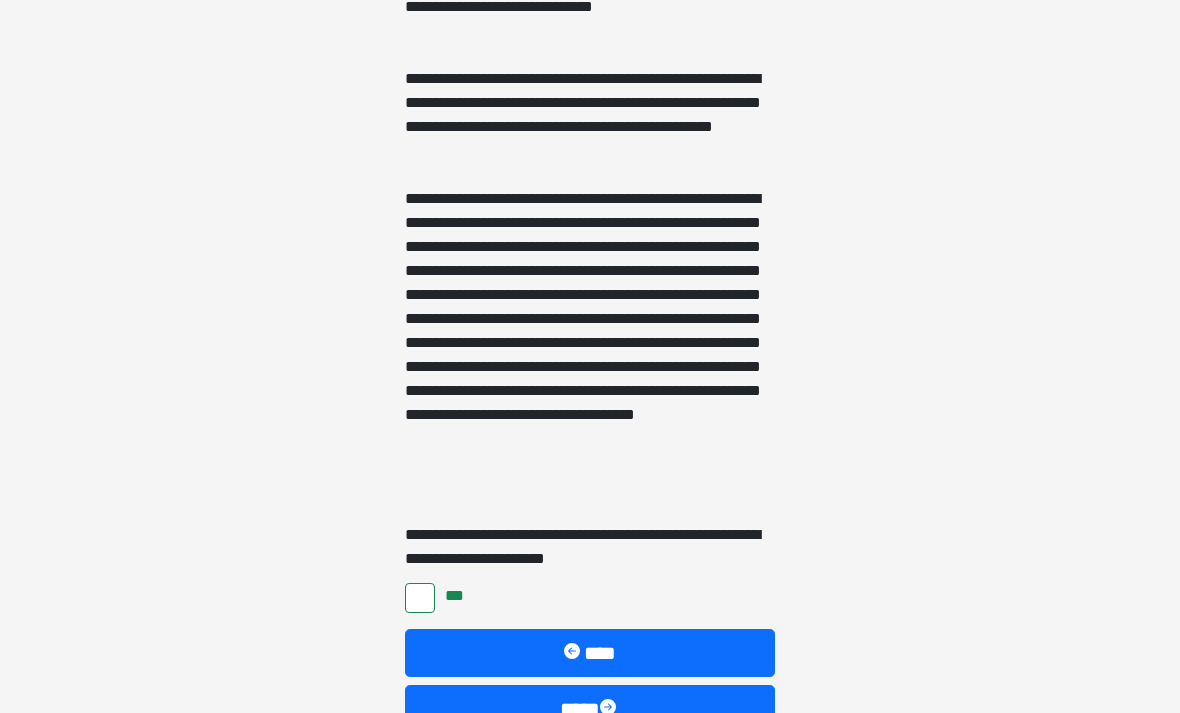 click on "****" at bounding box center (590, 653) 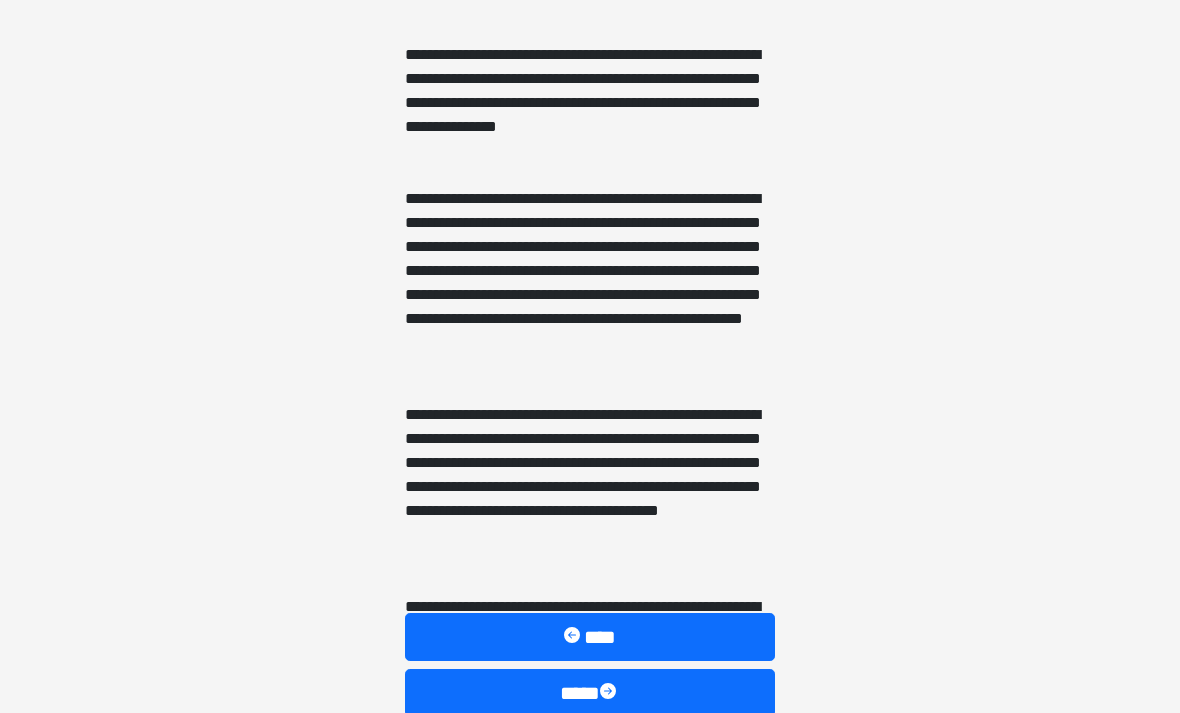 scroll, scrollTop: 466, scrollLeft: 0, axis: vertical 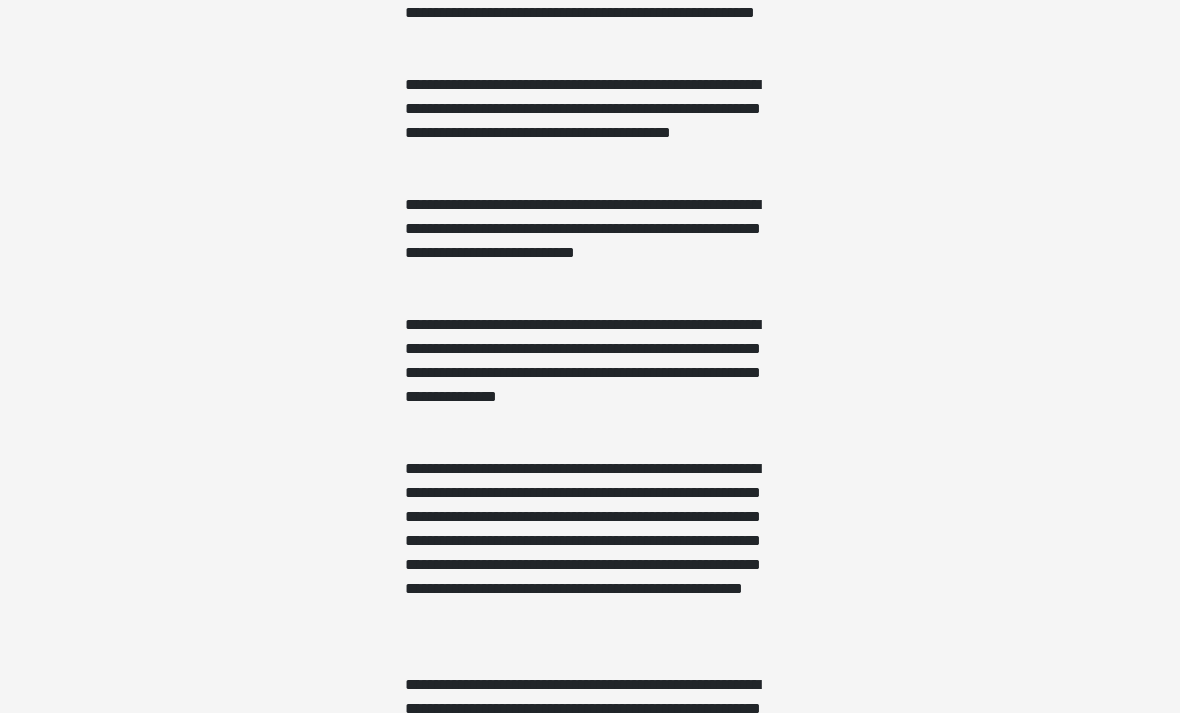 click on "**********" at bounding box center [590, 757] 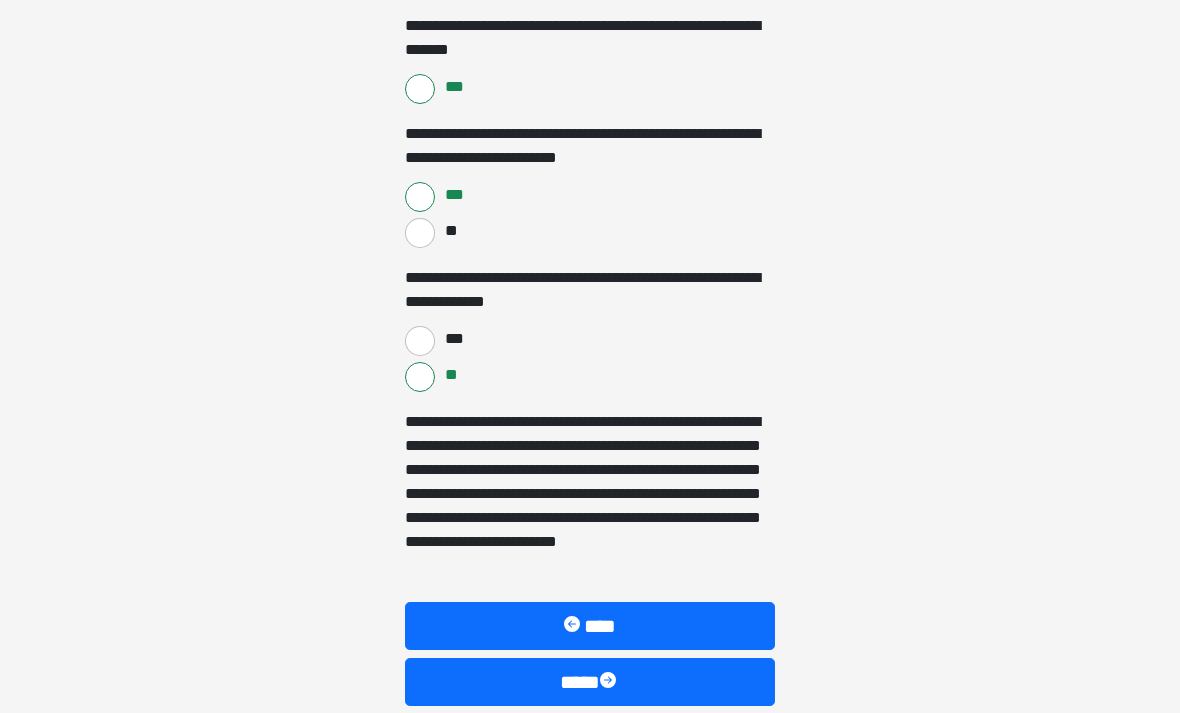 scroll, scrollTop: 1541, scrollLeft: 0, axis: vertical 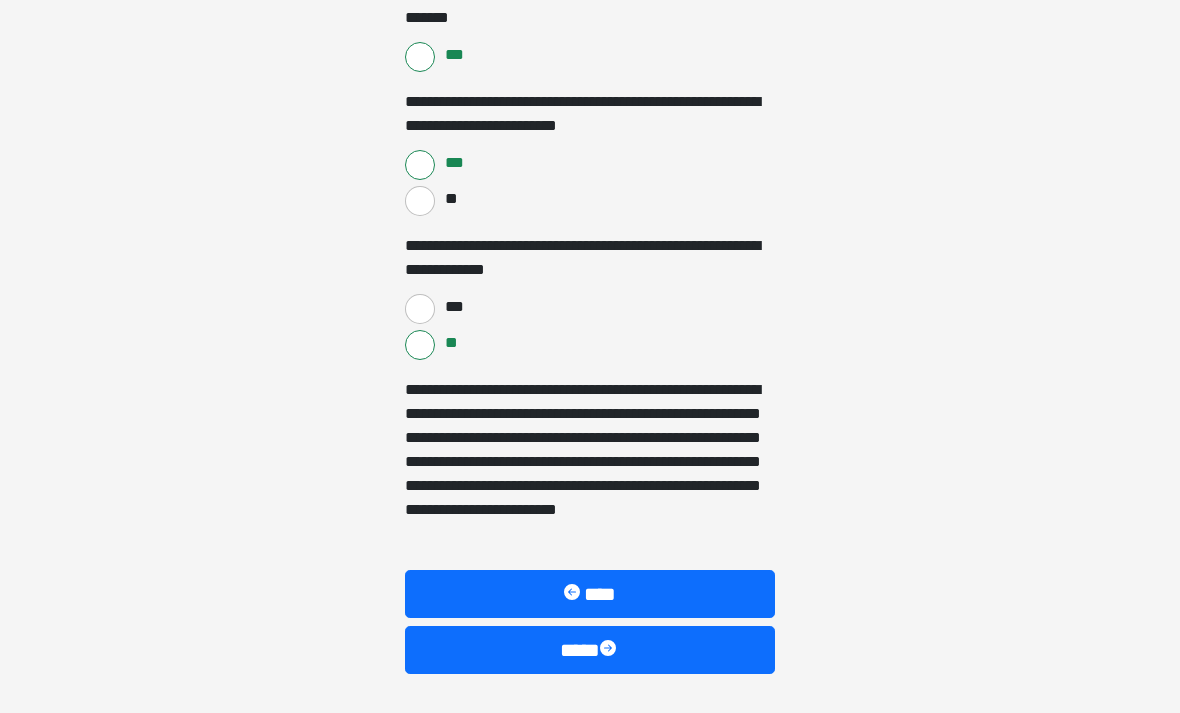 click on "****" at bounding box center (590, 650) 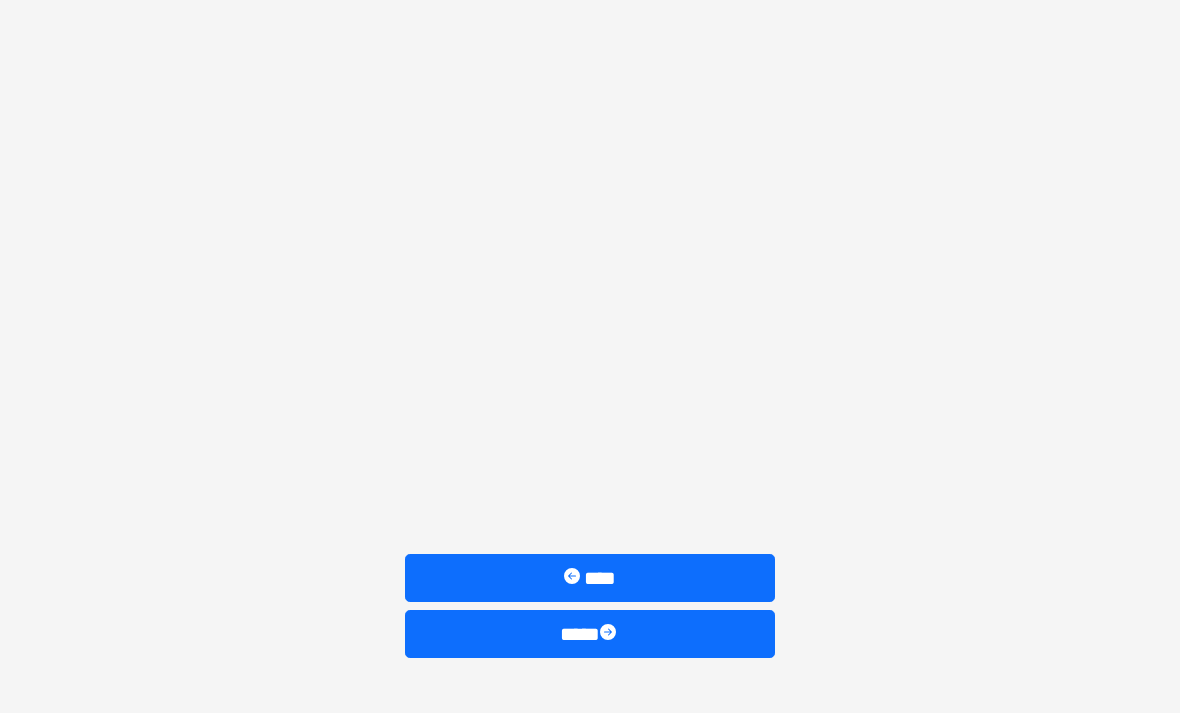 scroll, scrollTop: 795, scrollLeft: 0, axis: vertical 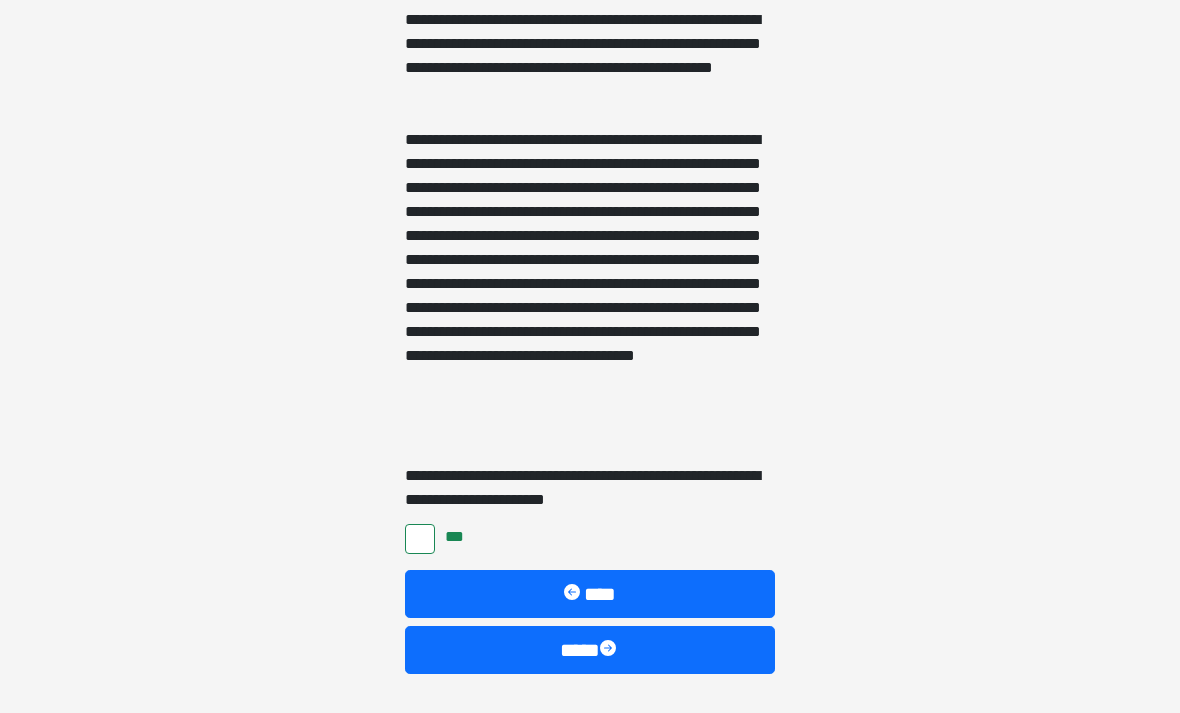 click on "****" at bounding box center (590, 650) 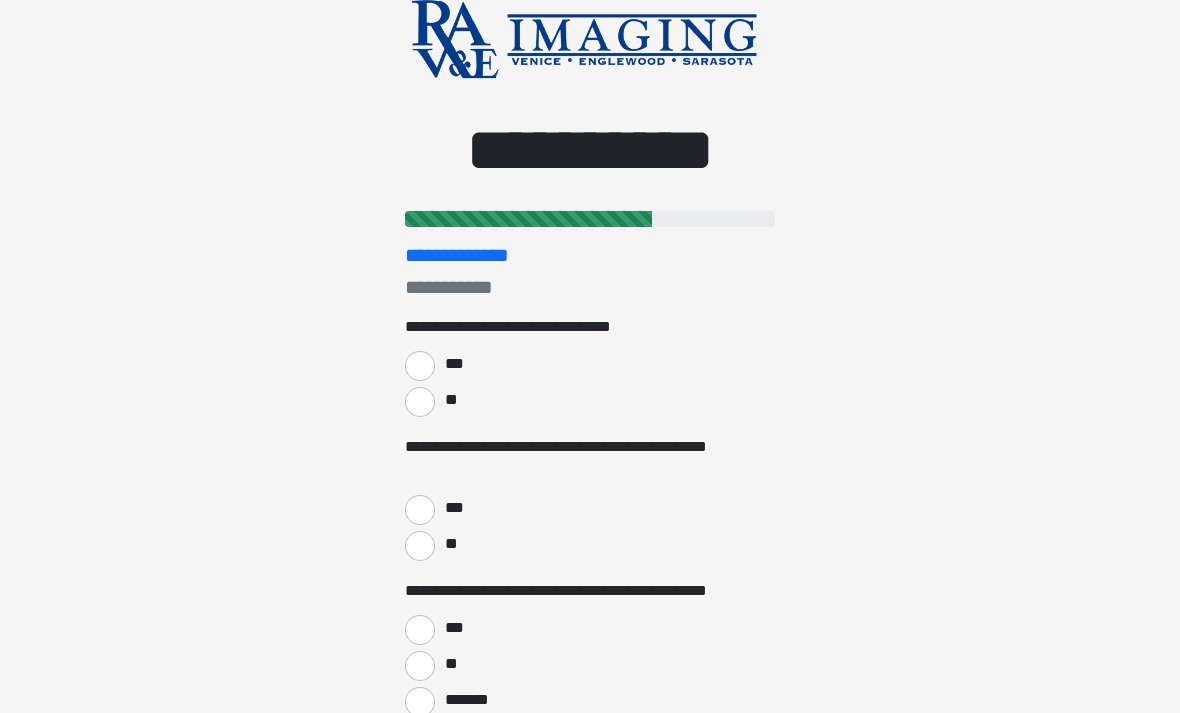 scroll, scrollTop: 0, scrollLeft: 0, axis: both 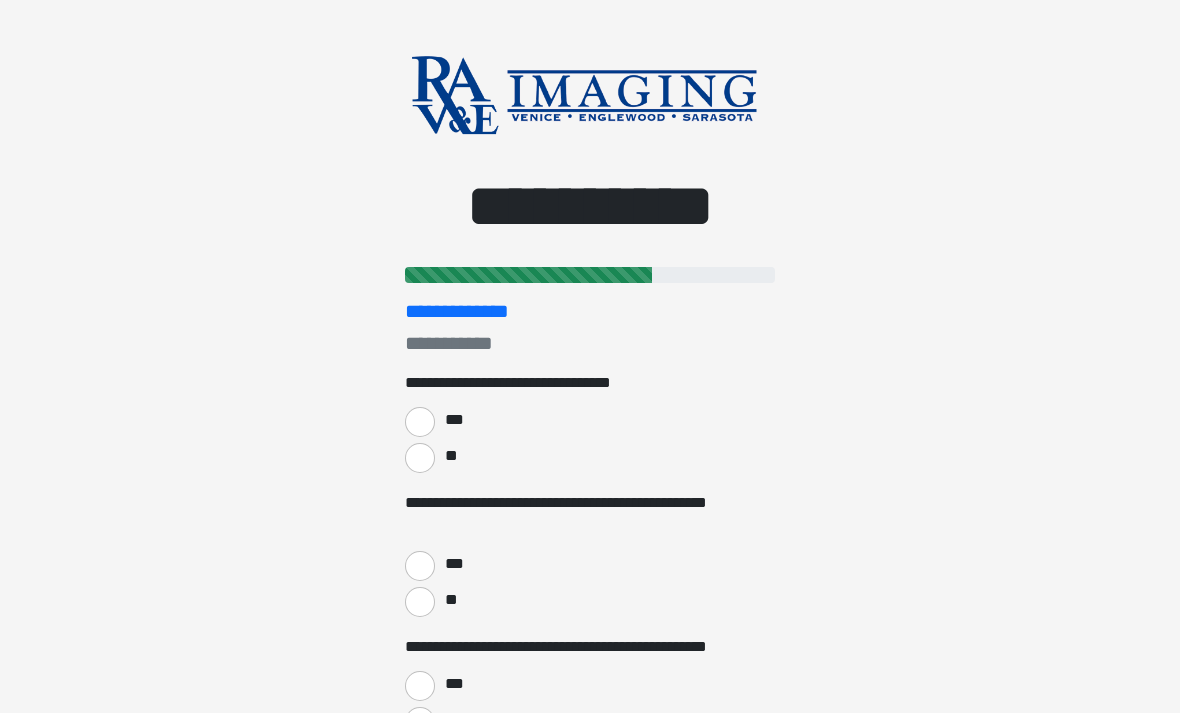 click on "***" at bounding box center (420, 422) 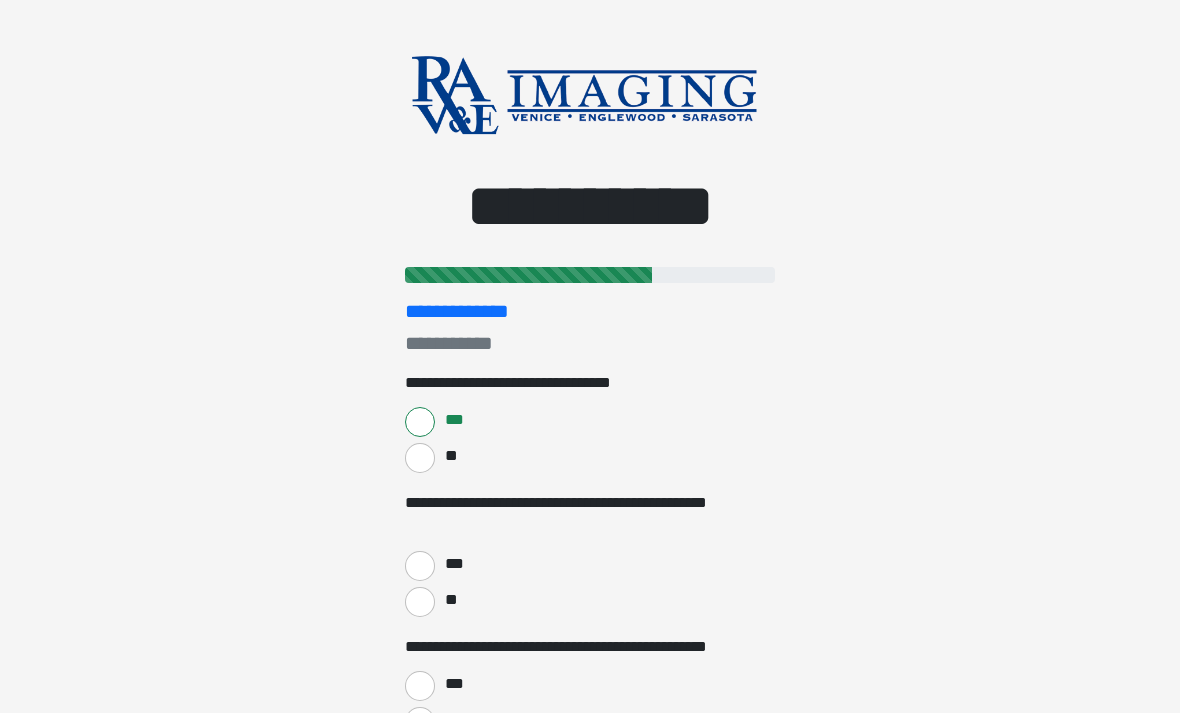 click on "***" at bounding box center (453, 564) 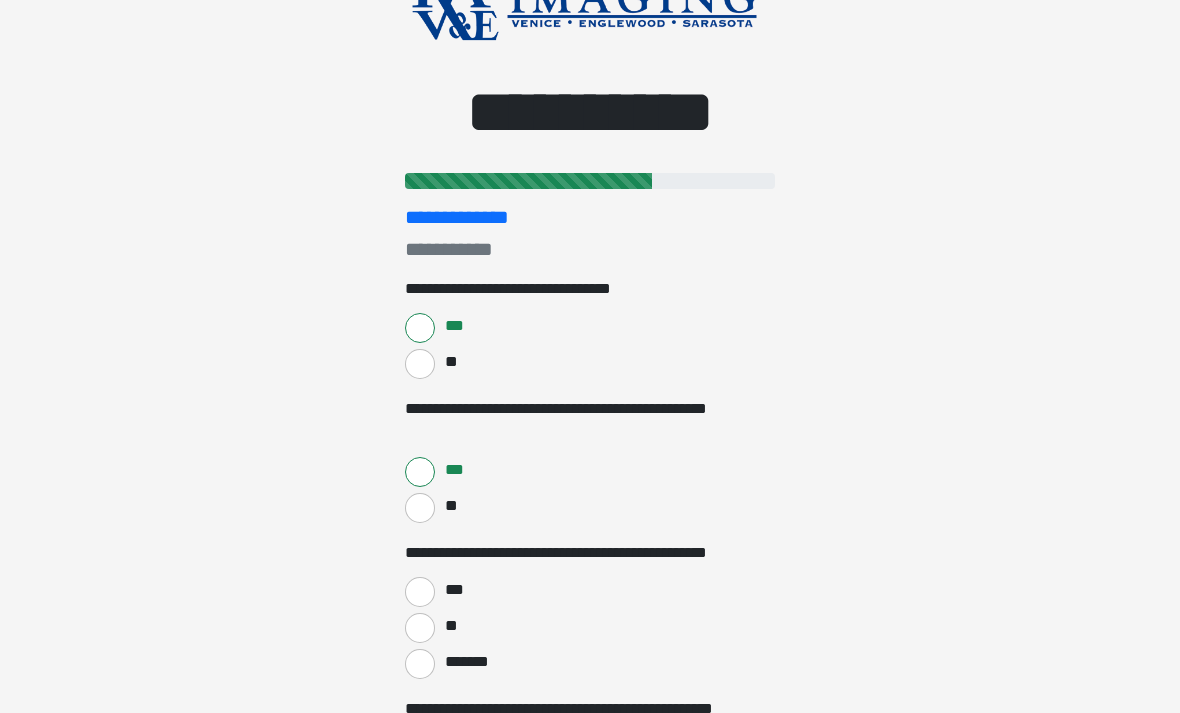scroll, scrollTop: 99, scrollLeft: 0, axis: vertical 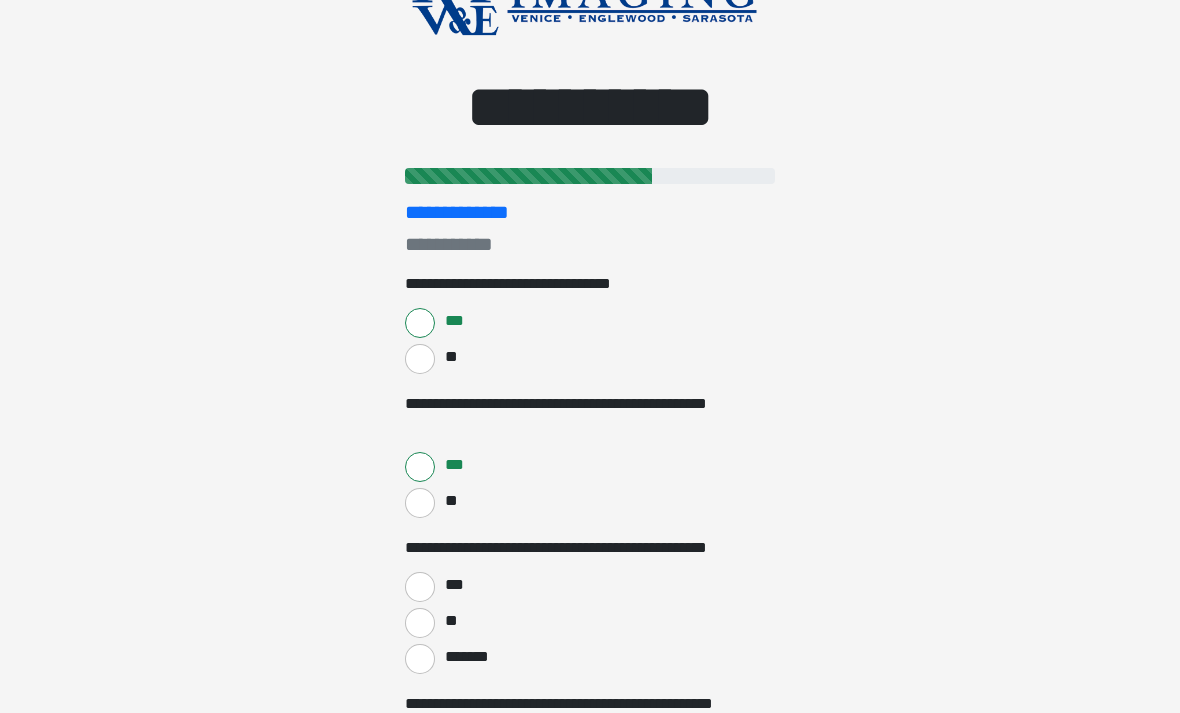 click on "**" at bounding box center [420, 623] 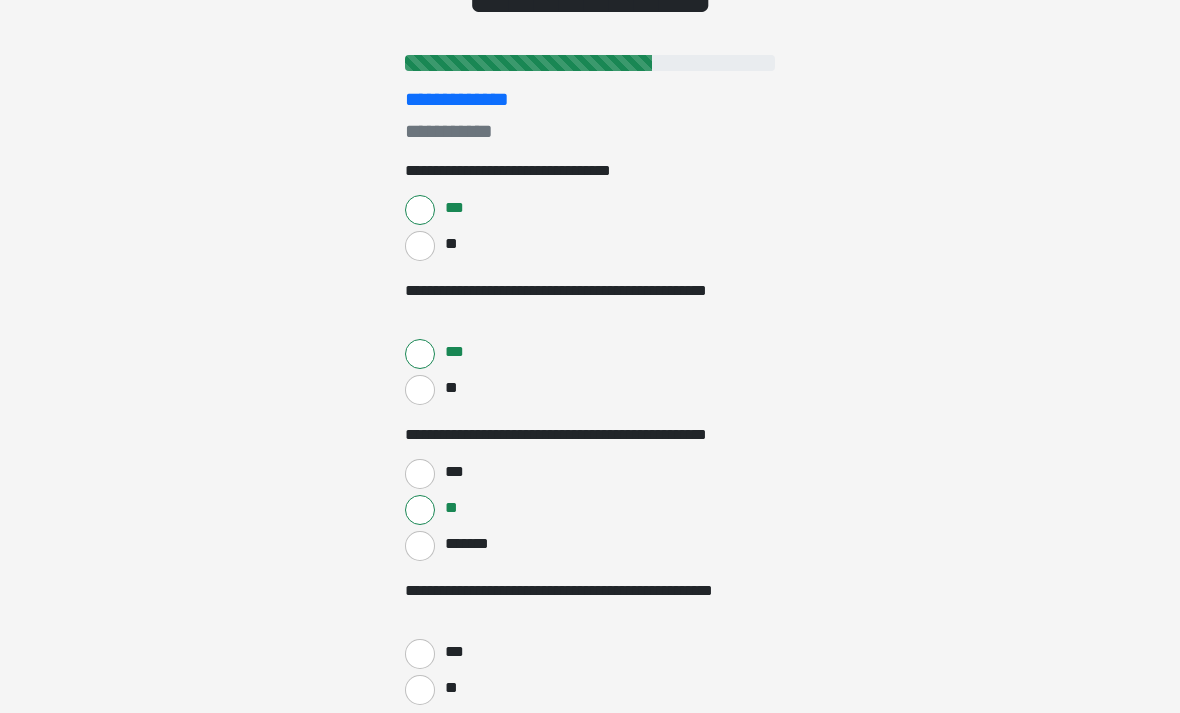 scroll, scrollTop: 212, scrollLeft: 0, axis: vertical 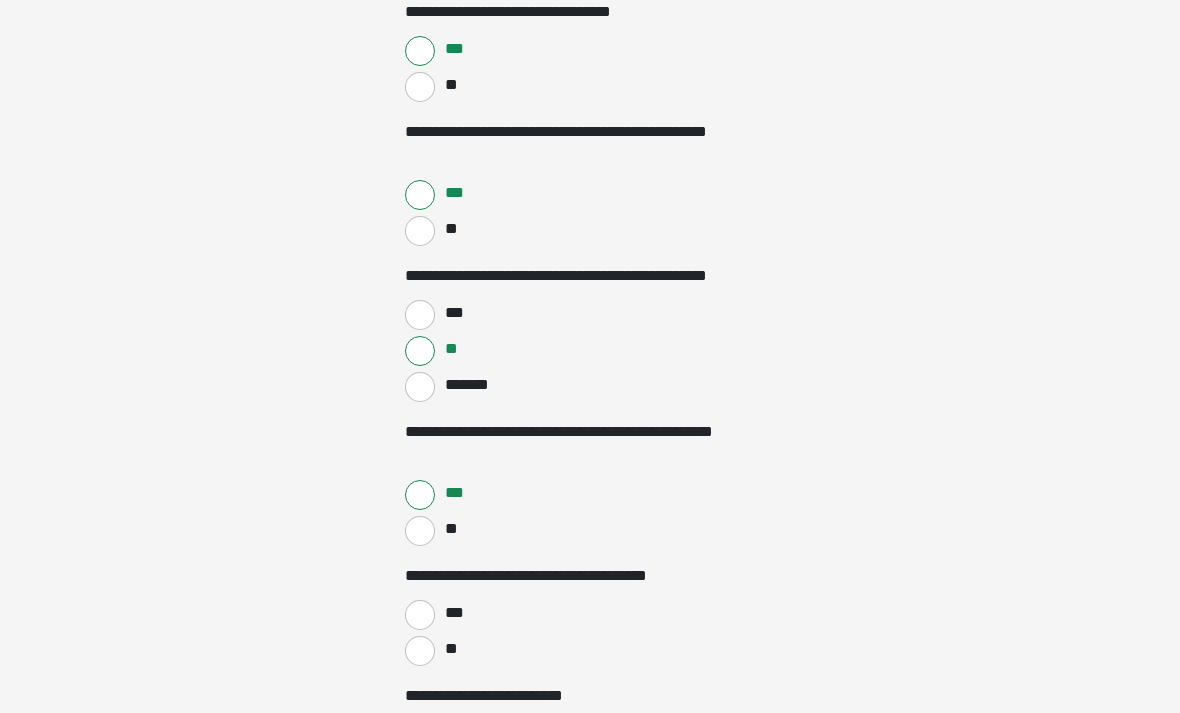 click on "**" at bounding box center (450, 649) 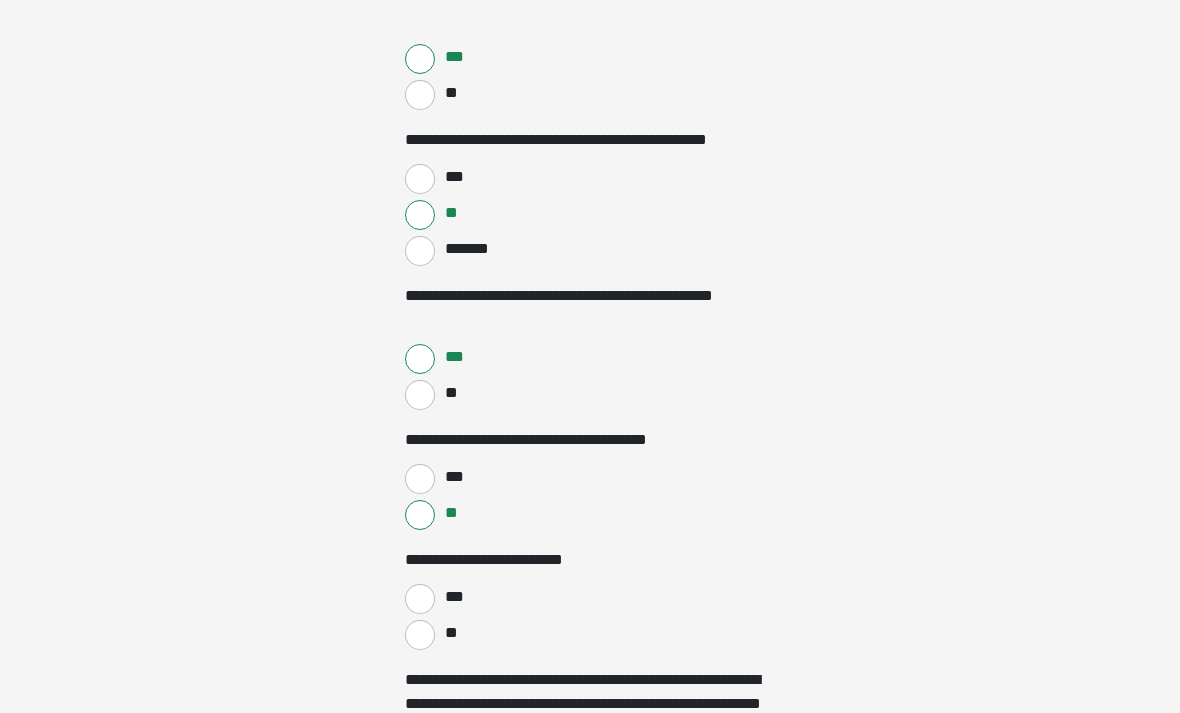 scroll, scrollTop: 507, scrollLeft: 0, axis: vertical 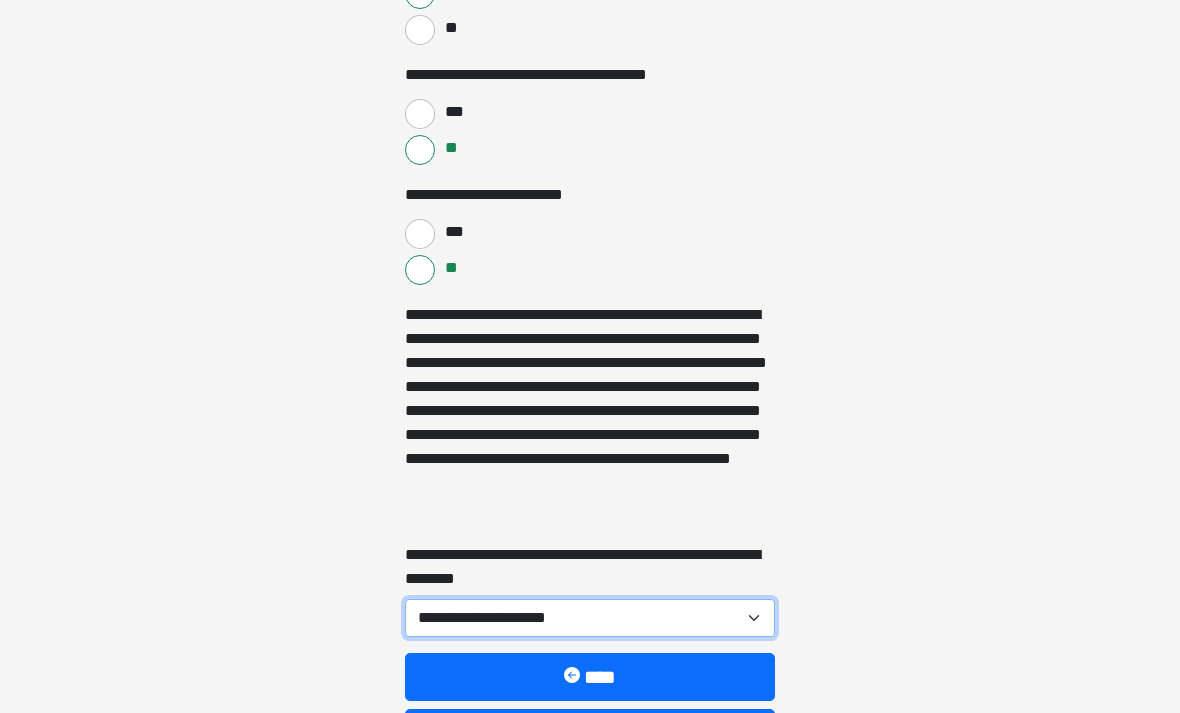 click on "**********" at bounding box center (590, 619) 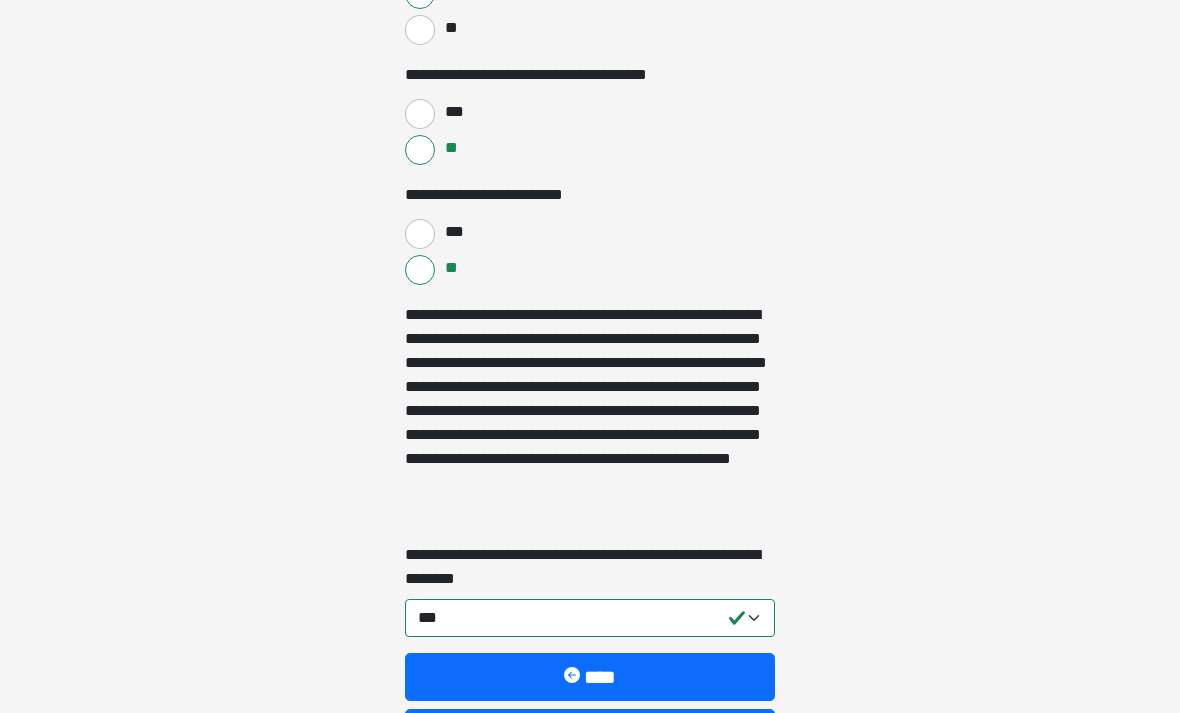 click on "****" at bounding box center [590, 733] 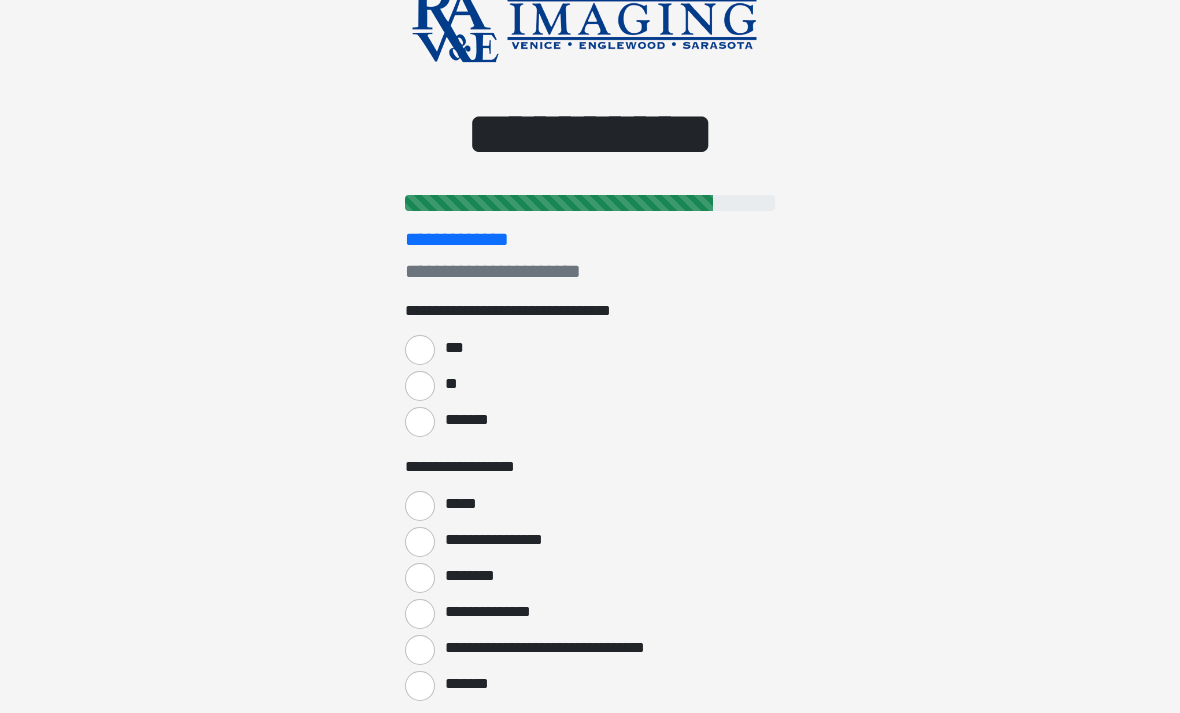 scroll, scrollTop: 72, scrollLeft: 0, axis: vertical 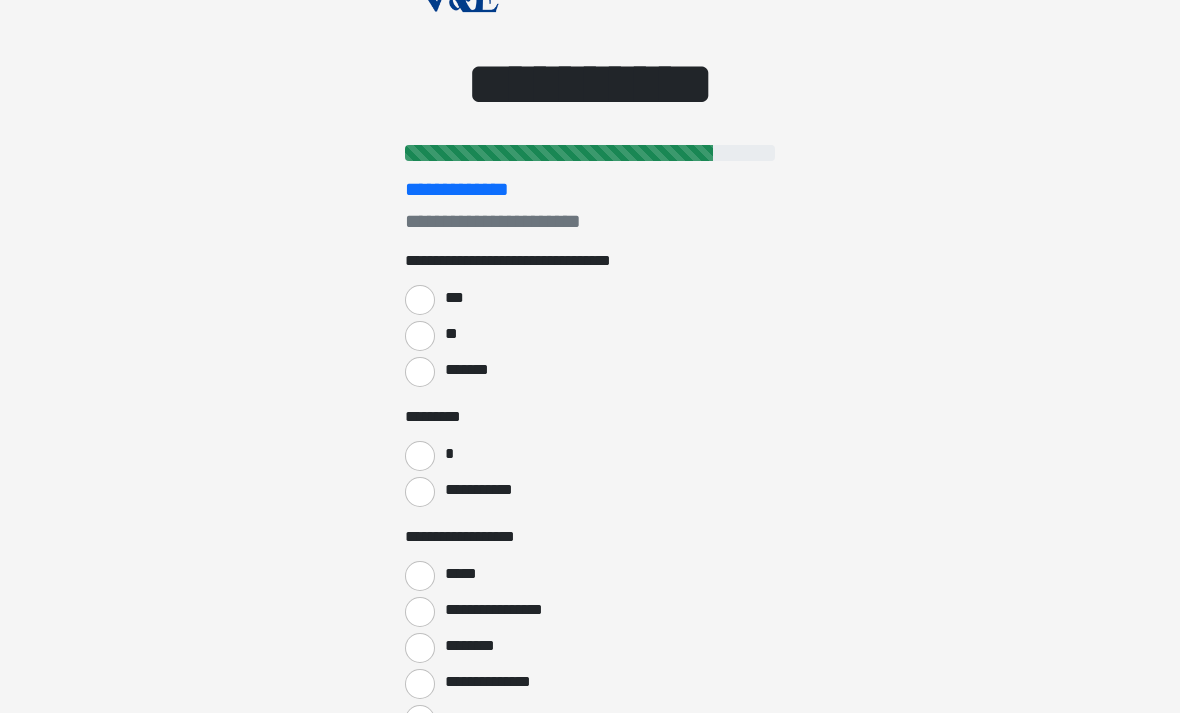 click on "*" at bounding box center [420, 457] 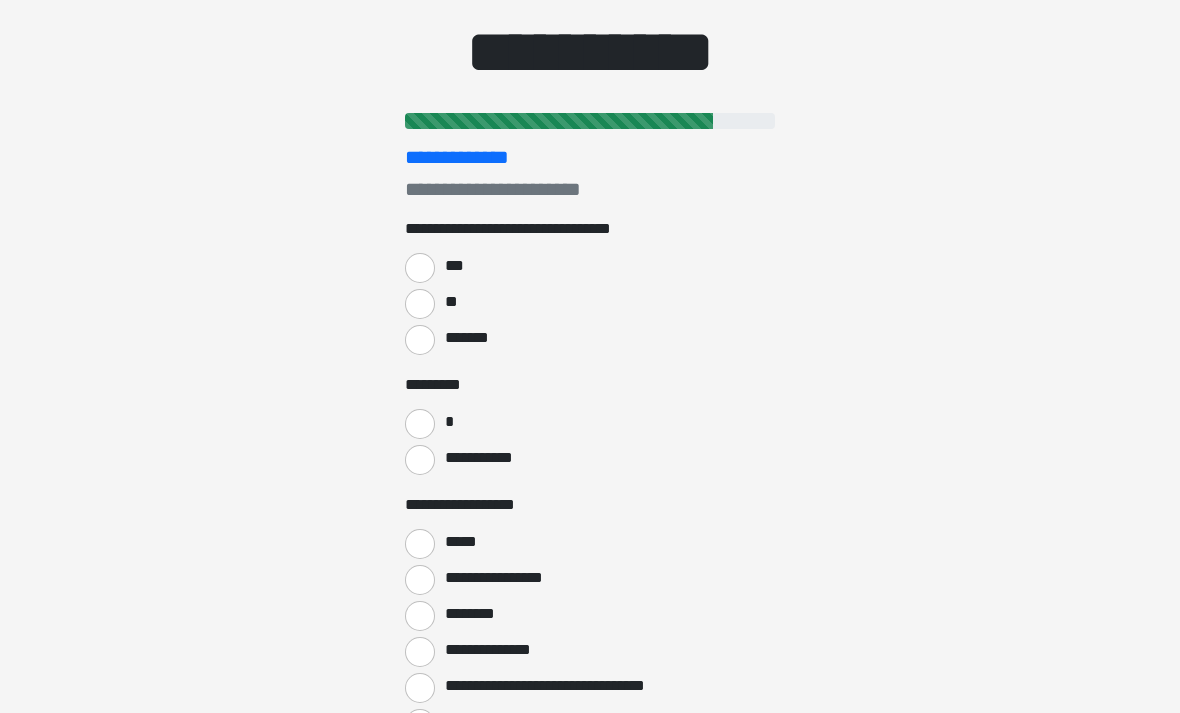 click on "*****" at bounding box center [420, 545] 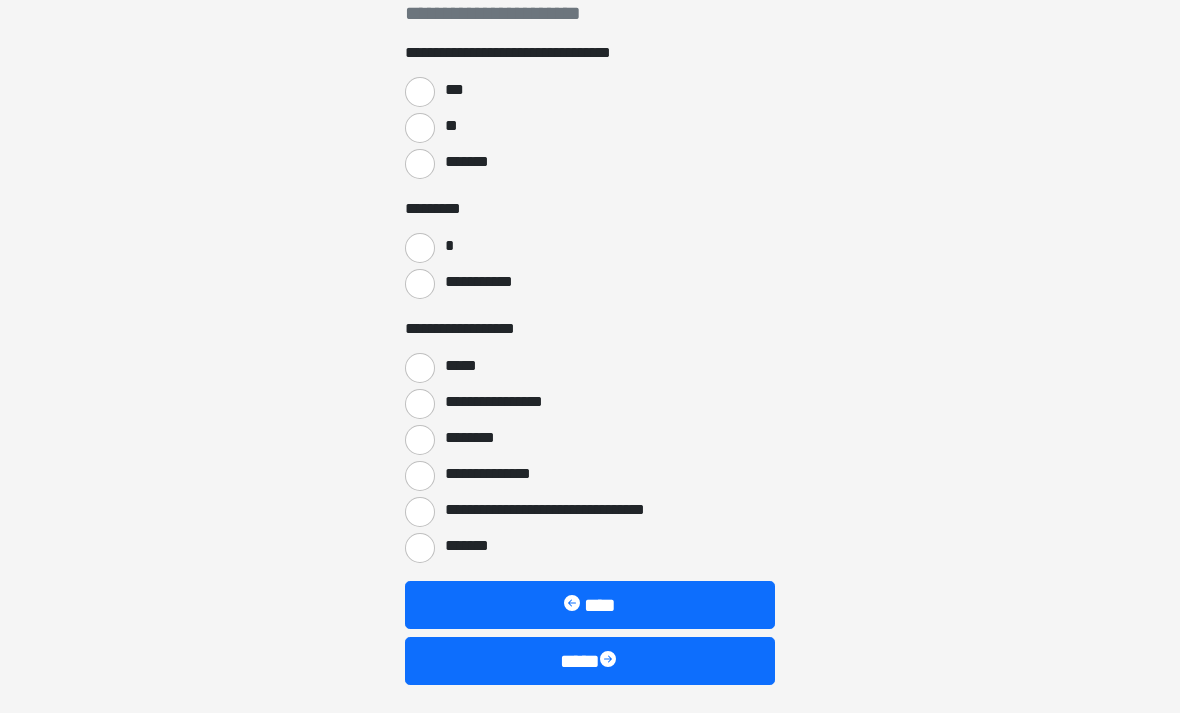 scroll, scrollTop: 339, scrollLeft: 0, axis: vertical 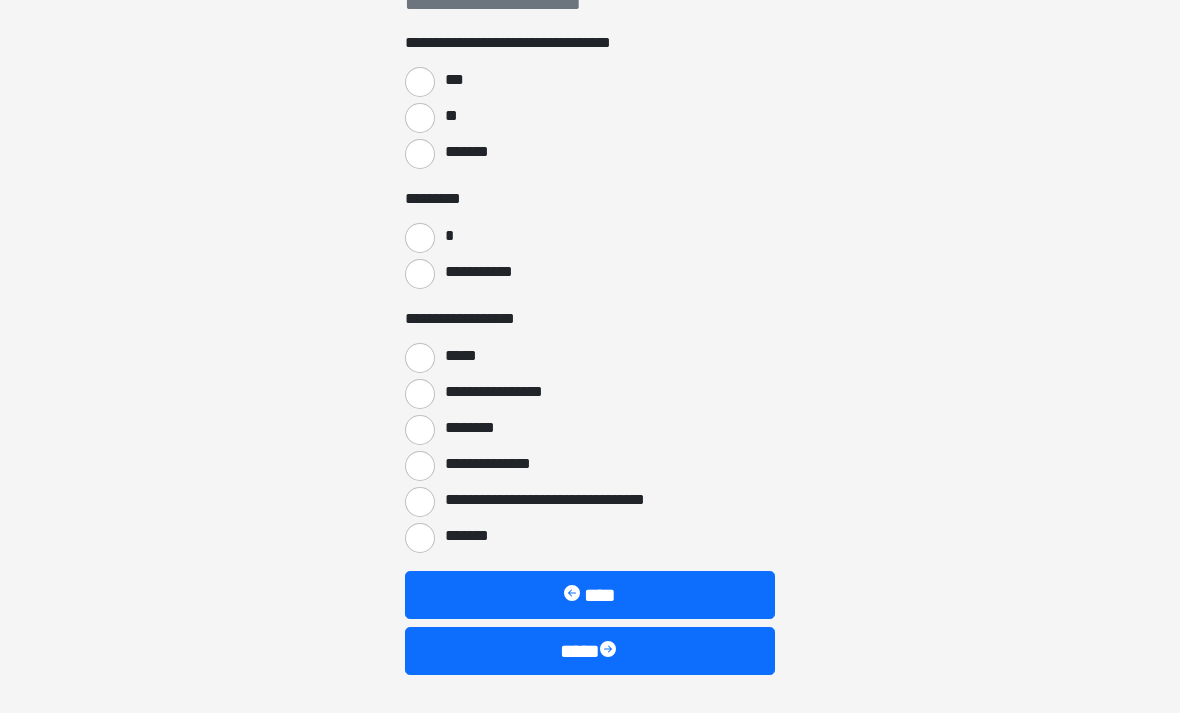 click on "****" at bounding box center [590, 652] 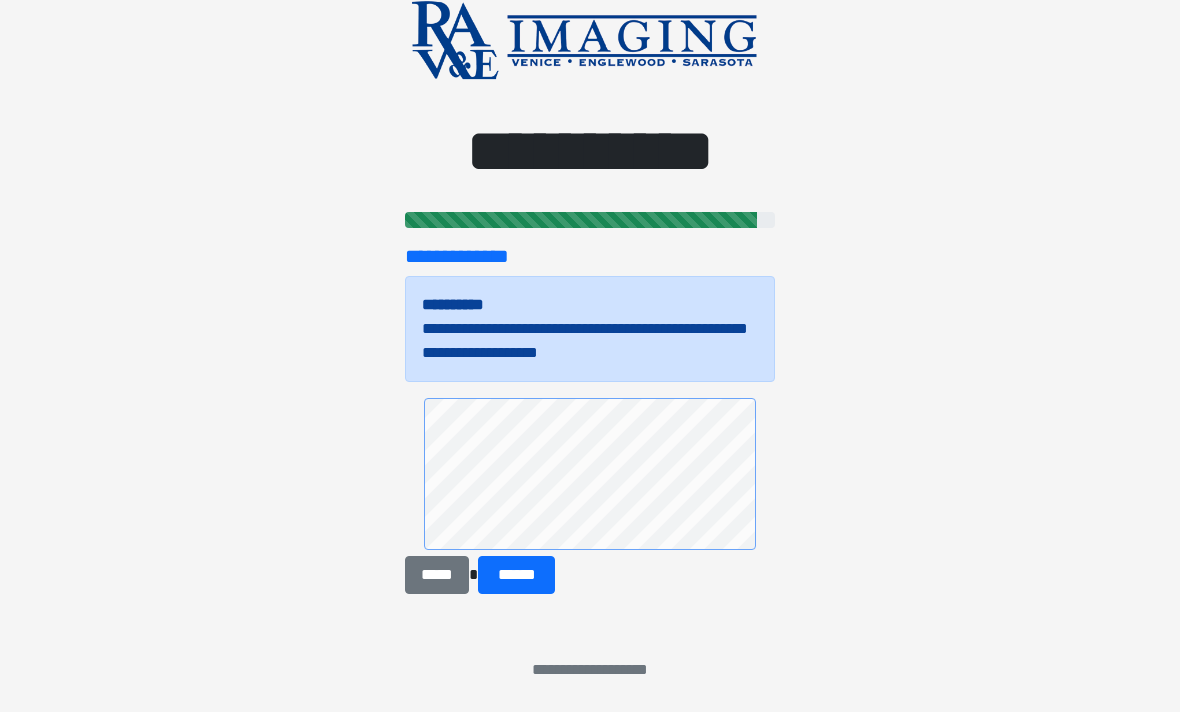 scroll, scrollTop: 55, scrollLeft: 0, axis: vertical 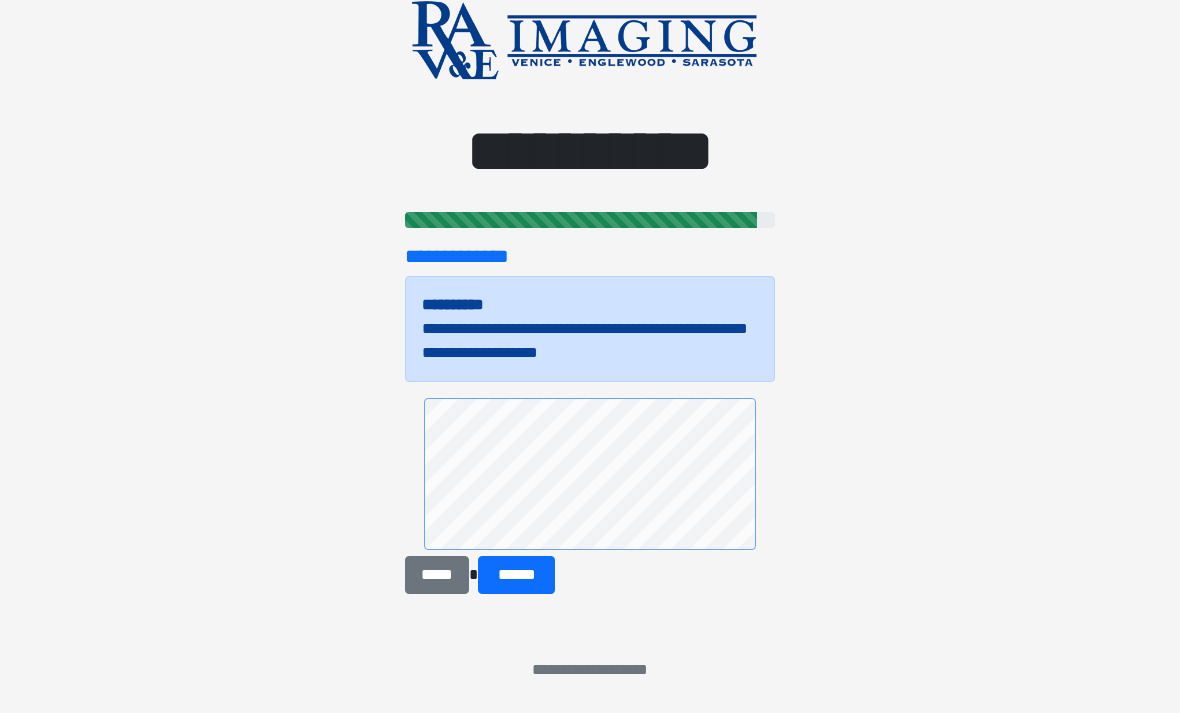 click on "******" at bounding box center [516, 575] 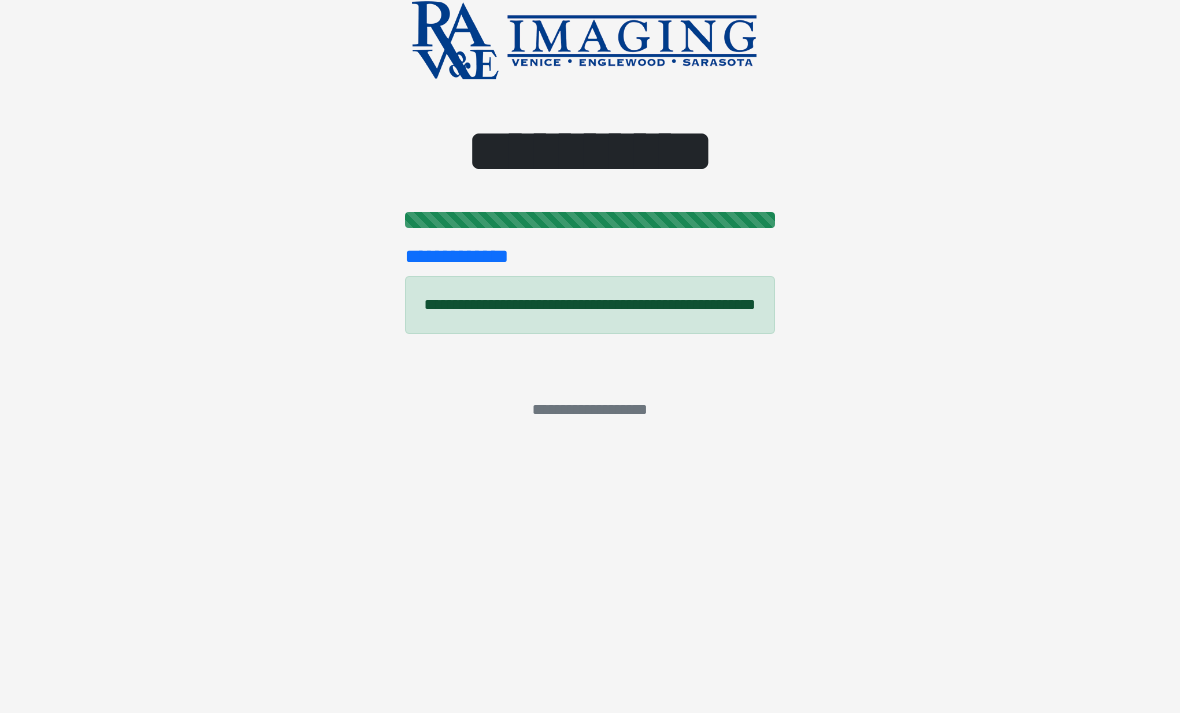 scroll, scrollTop: 0, scrollLeft: 0, axis: both 